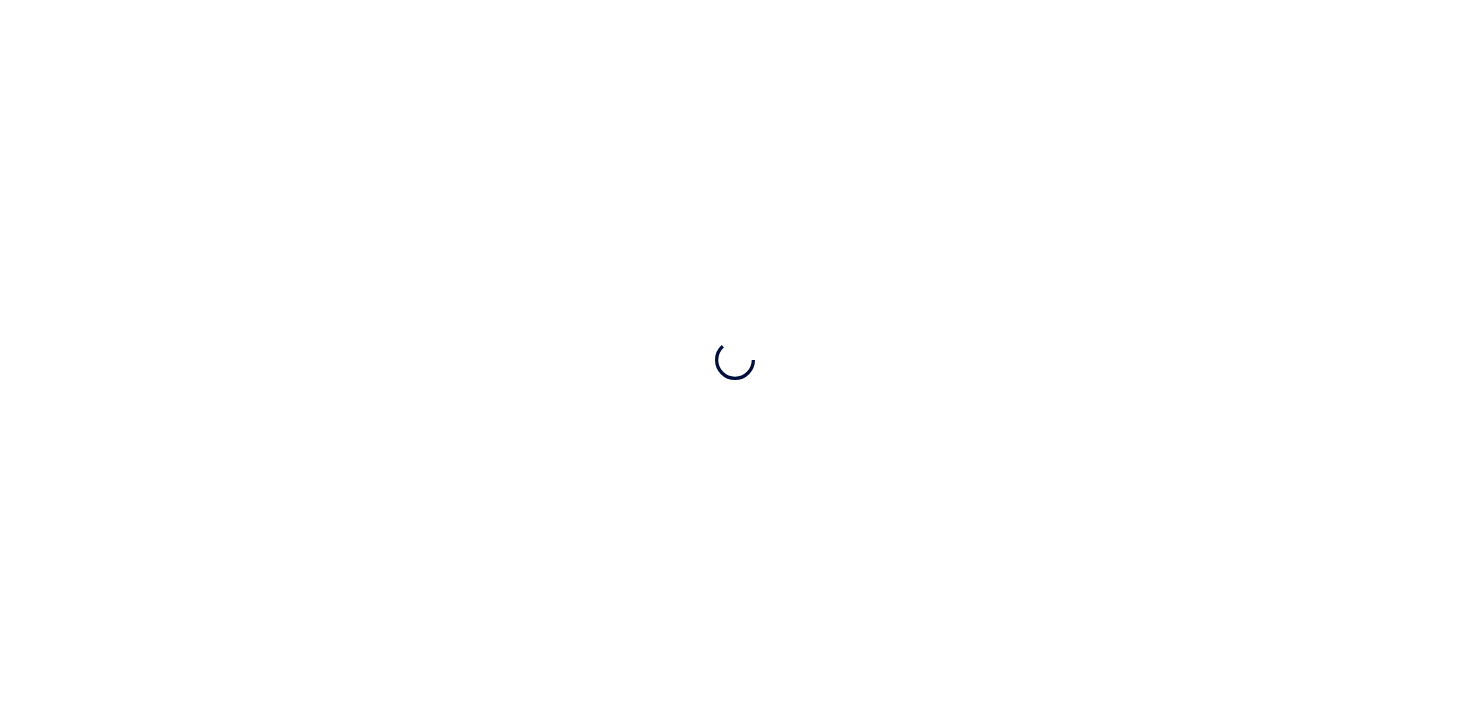 scroll, scrollTop: 0, scrollLeft: 0, axis: both 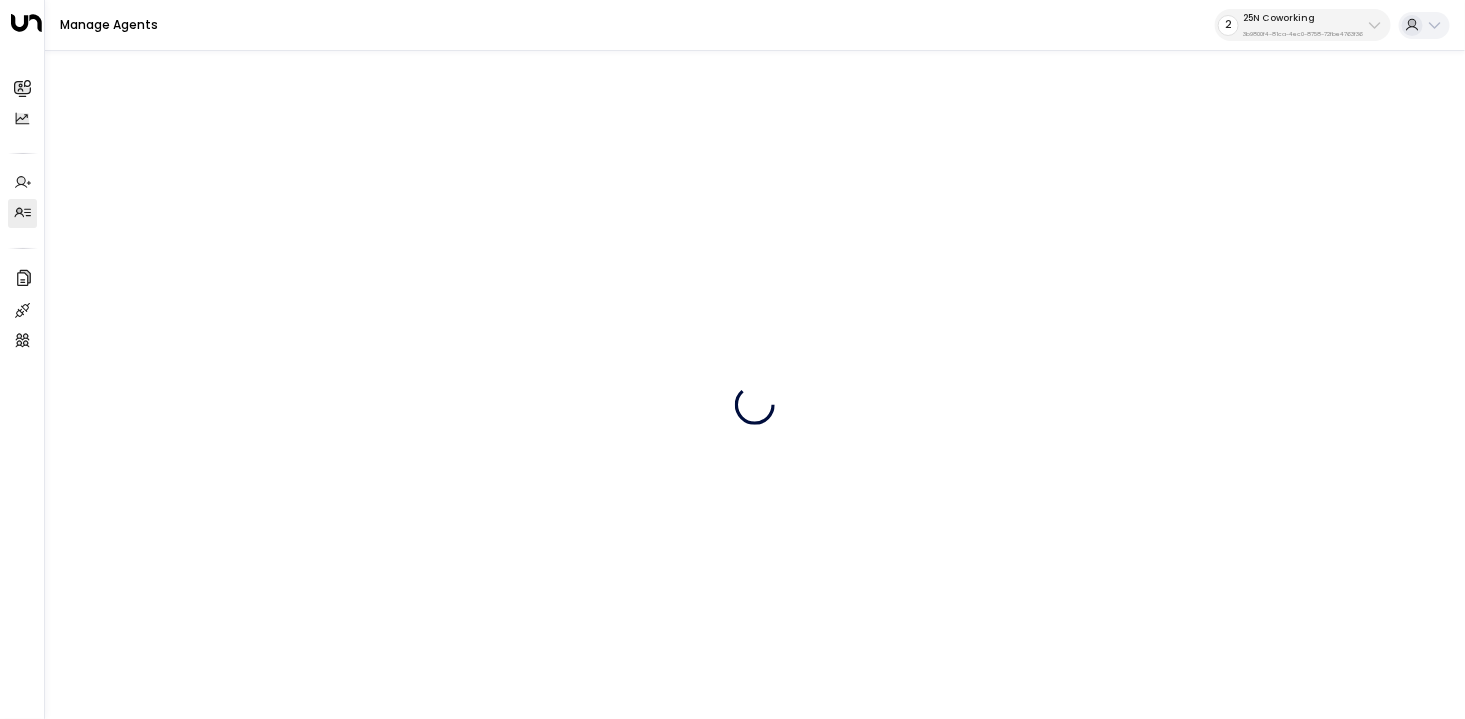 click on "25N Coworking" at bounding box center (1303, 18) 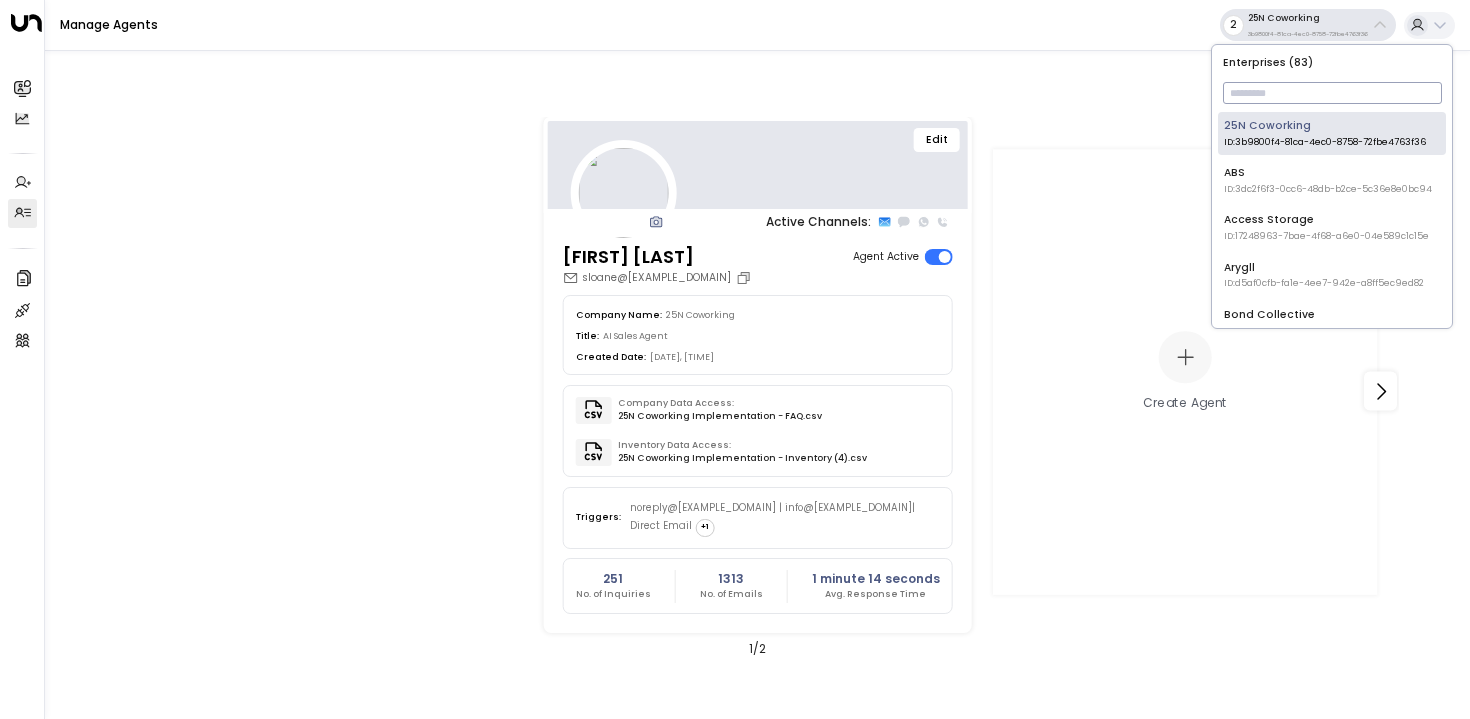 click at bounding box center (1332, 93) 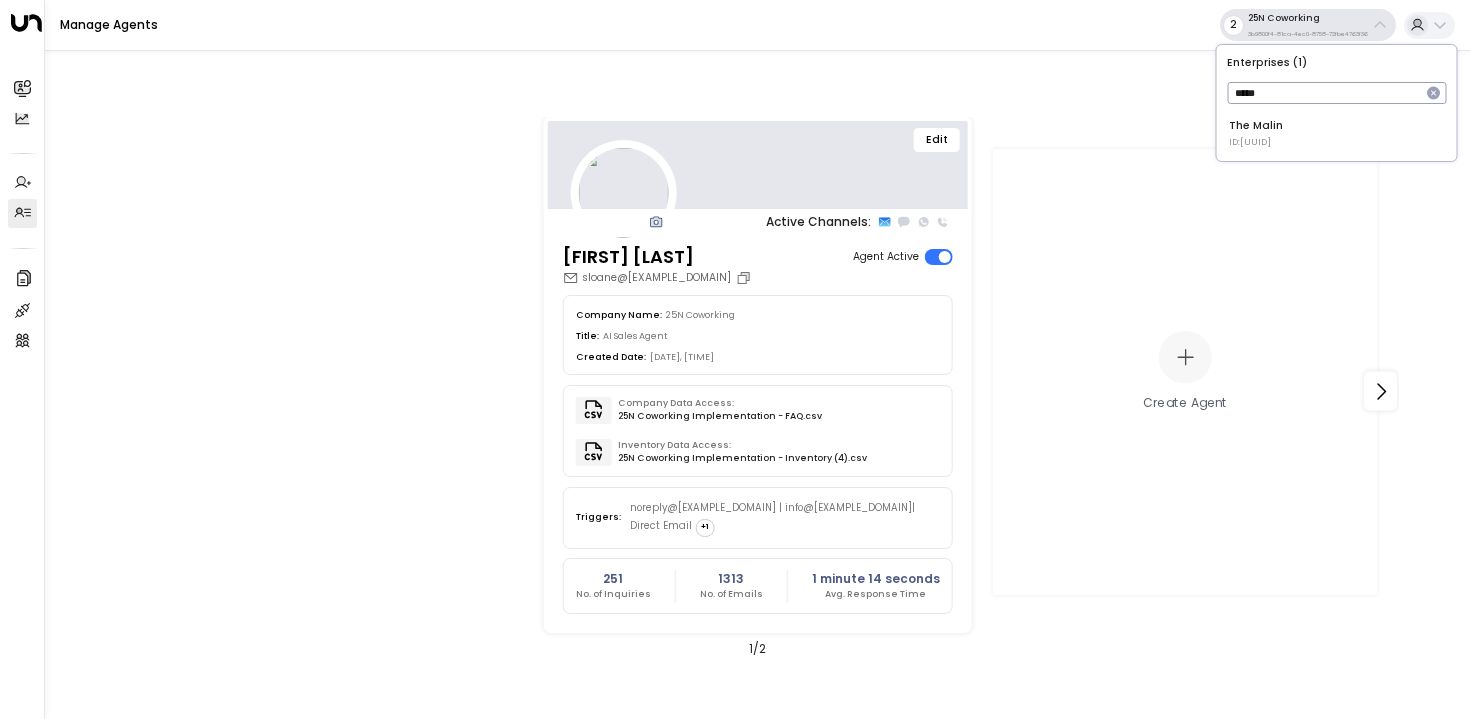 type on "*****" 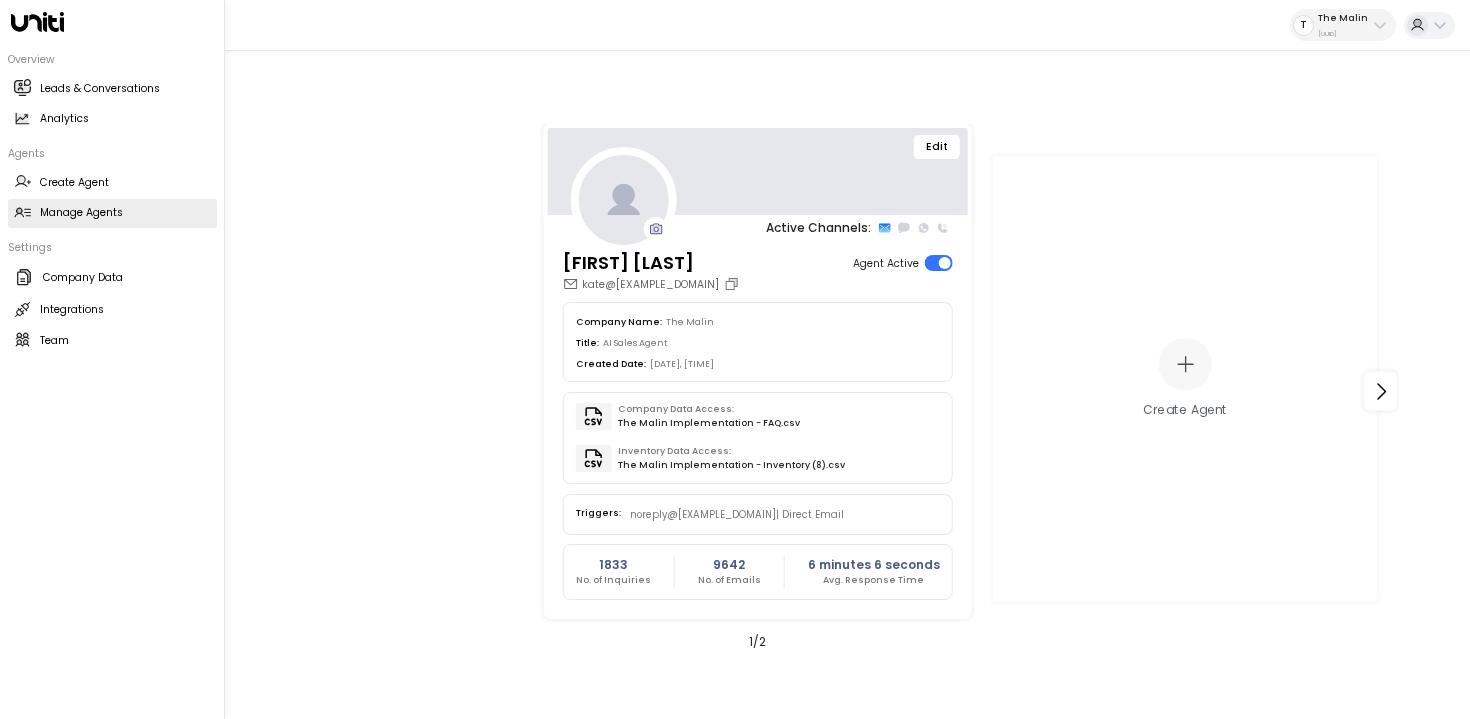 click on "Manage Agents" at bounding box center (81, 213) 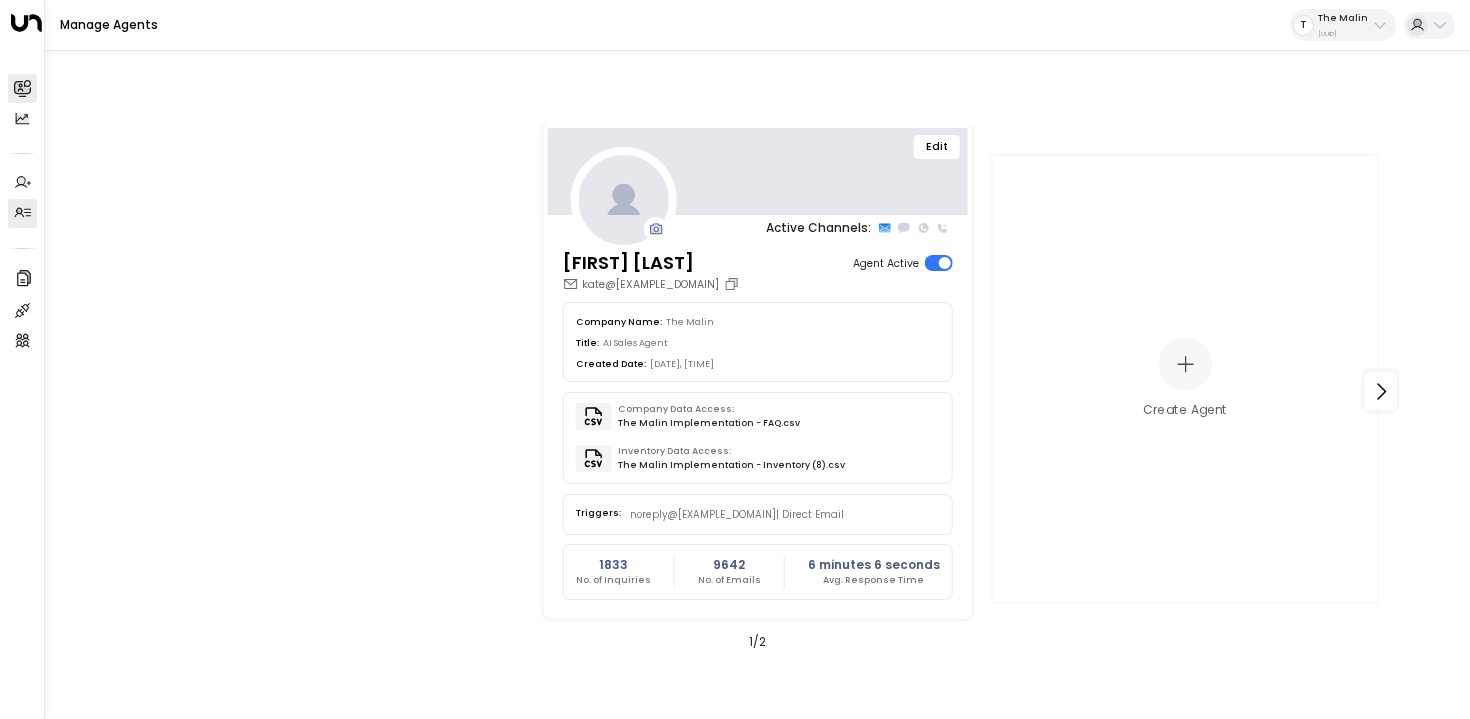 click at bounding box center [22, 88] 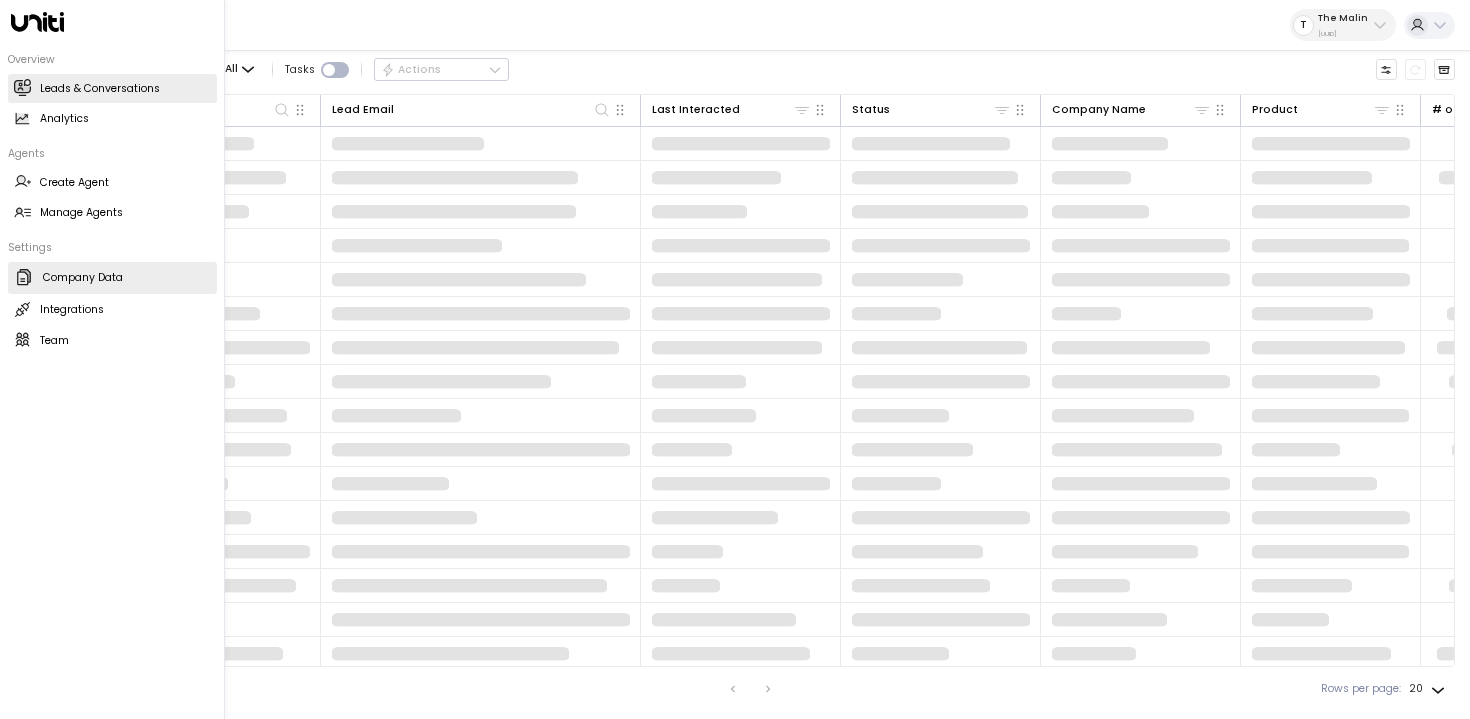 click at bounding box center (24, 277) 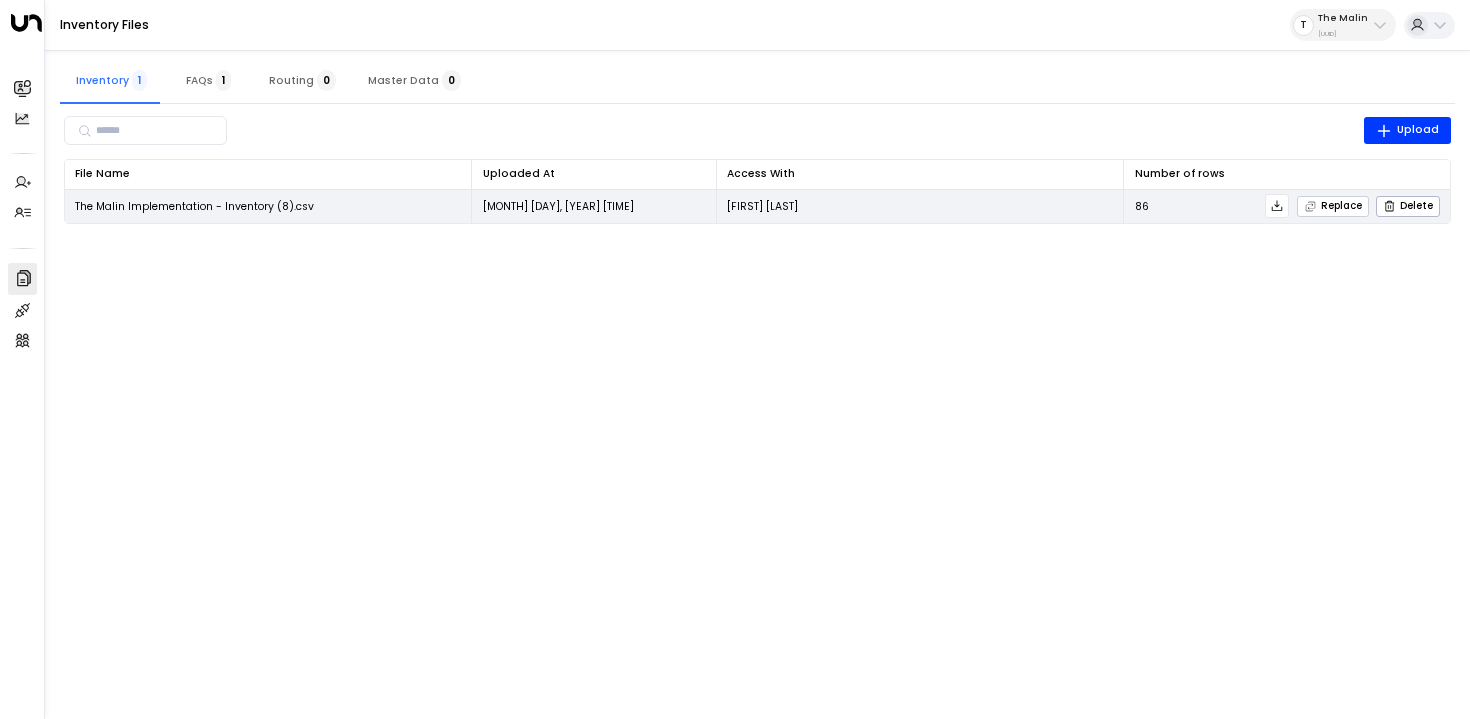 click on "Replace" at bounding box center [1333, 206] 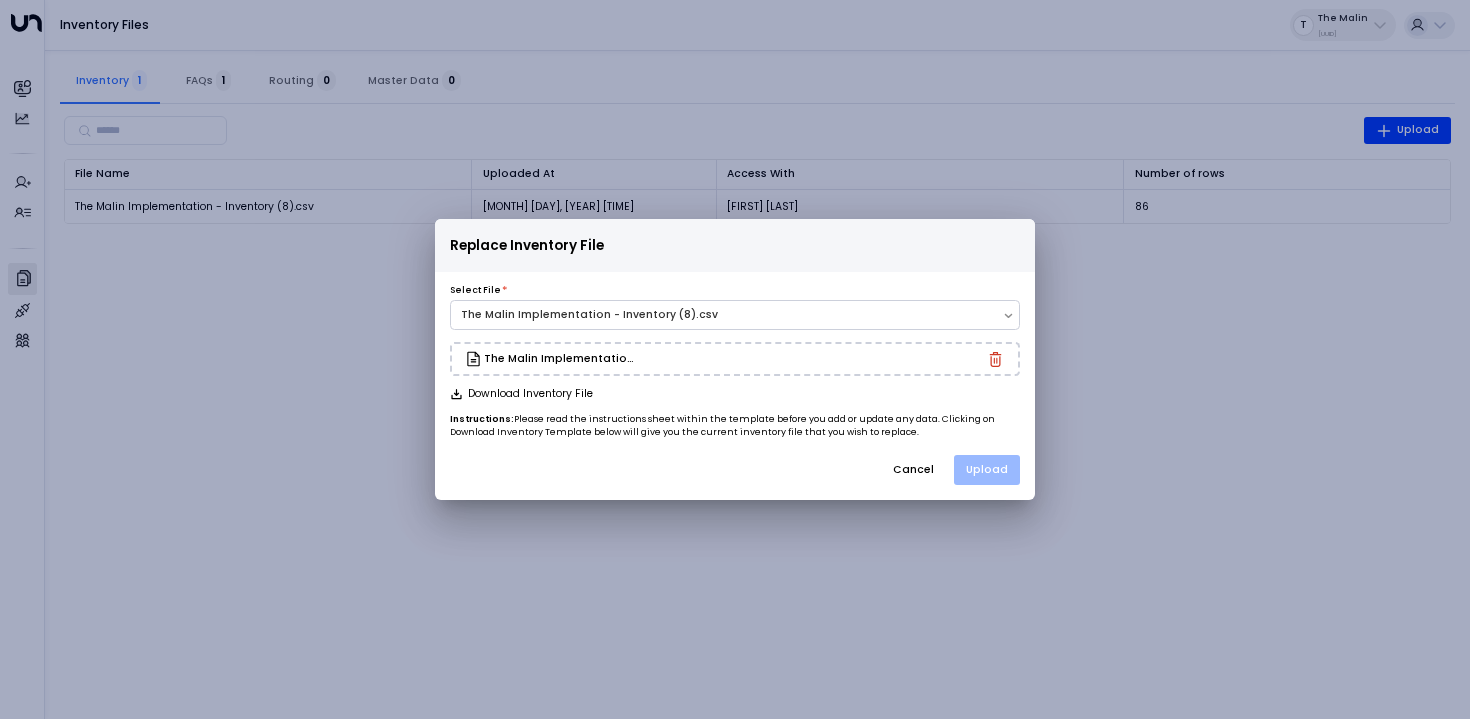 click on "Upload" at bounding box center [987, 470] 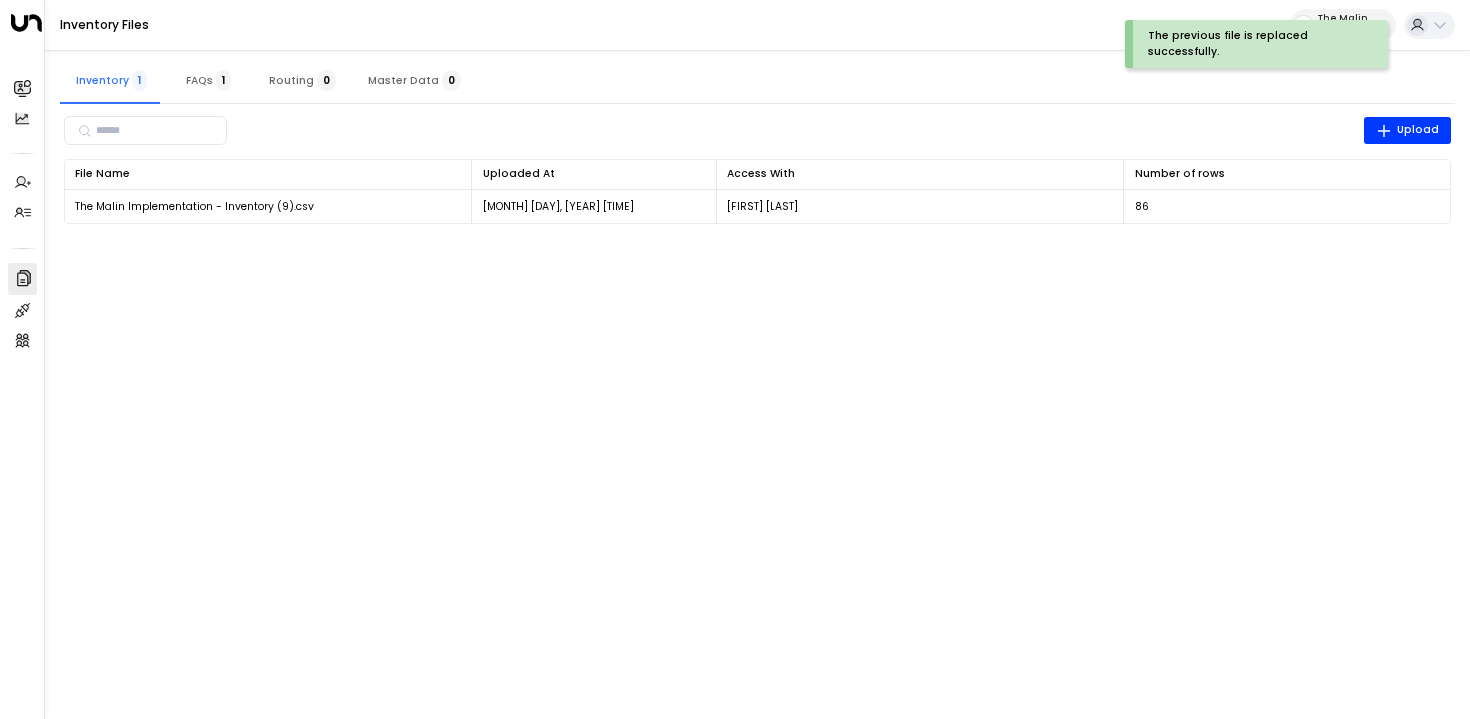 click on "FAQs   1" at bounding box center (208, 80) 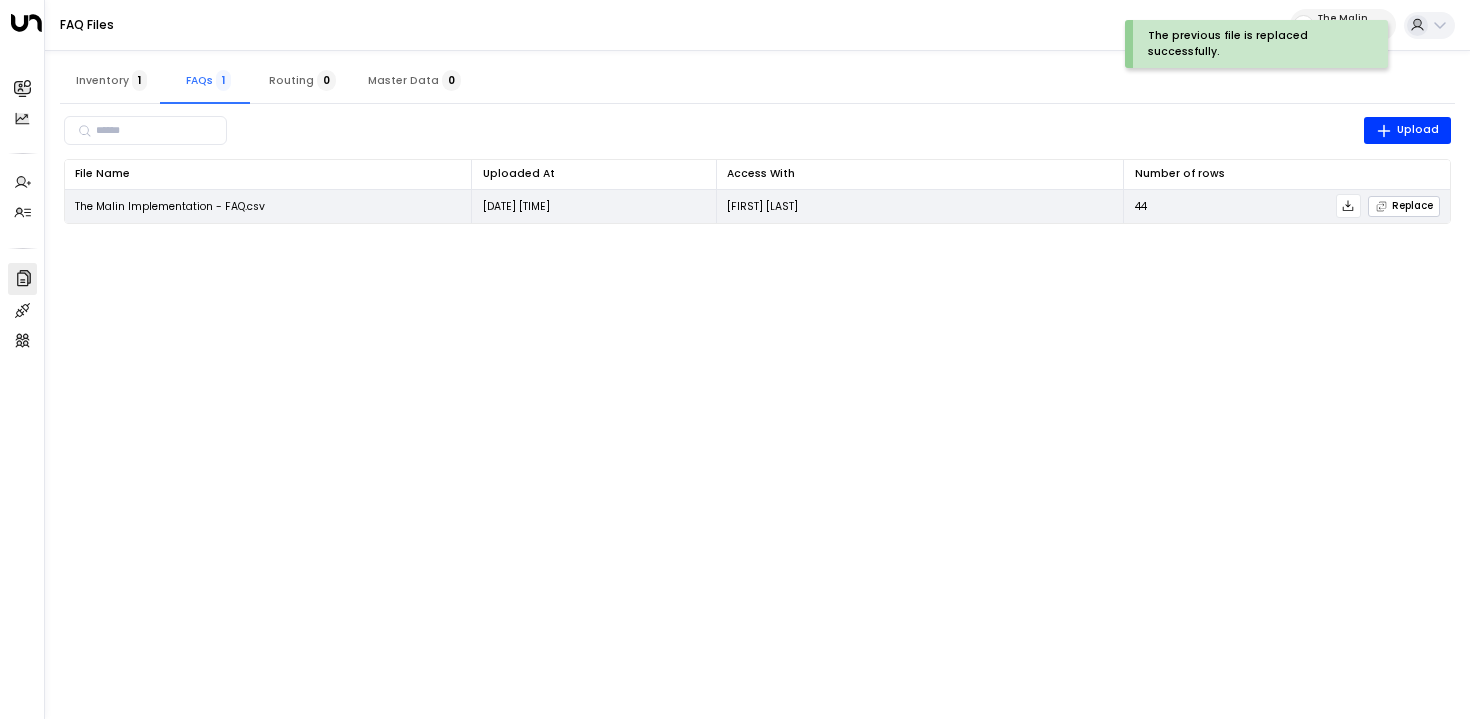 click on "Replace" at bounding box center [1404, 206] 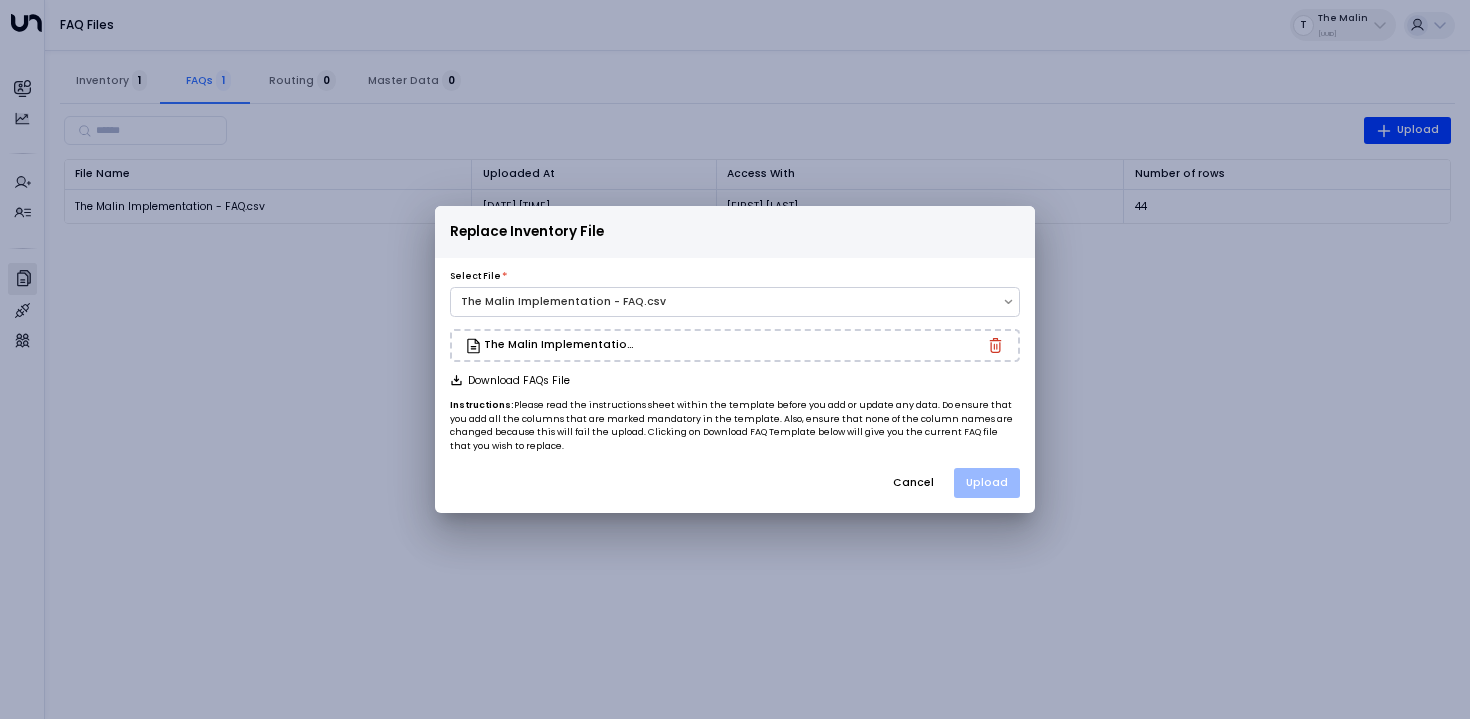 click on "Upload" at bounding box center [987, 483] 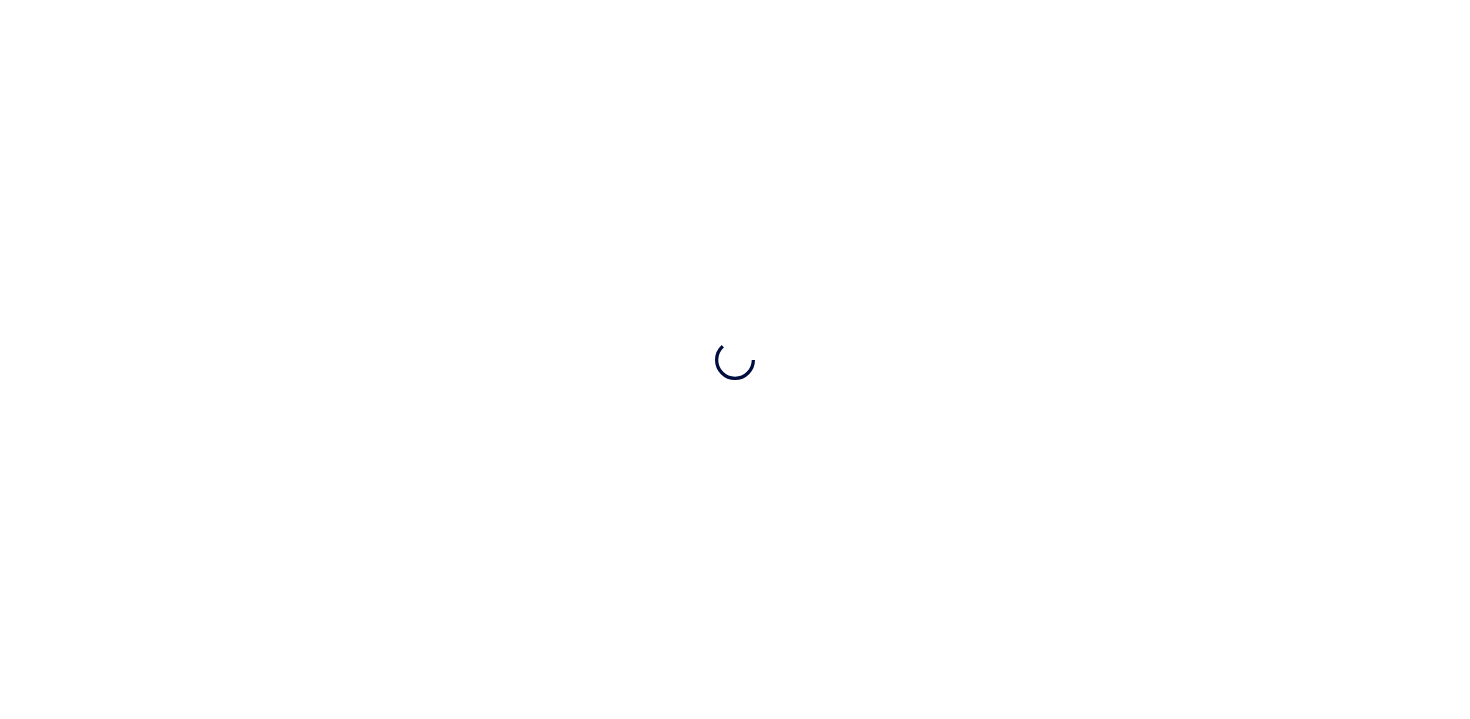 scroll, scrollTop: 0, scrollLeft: 0, axis: both 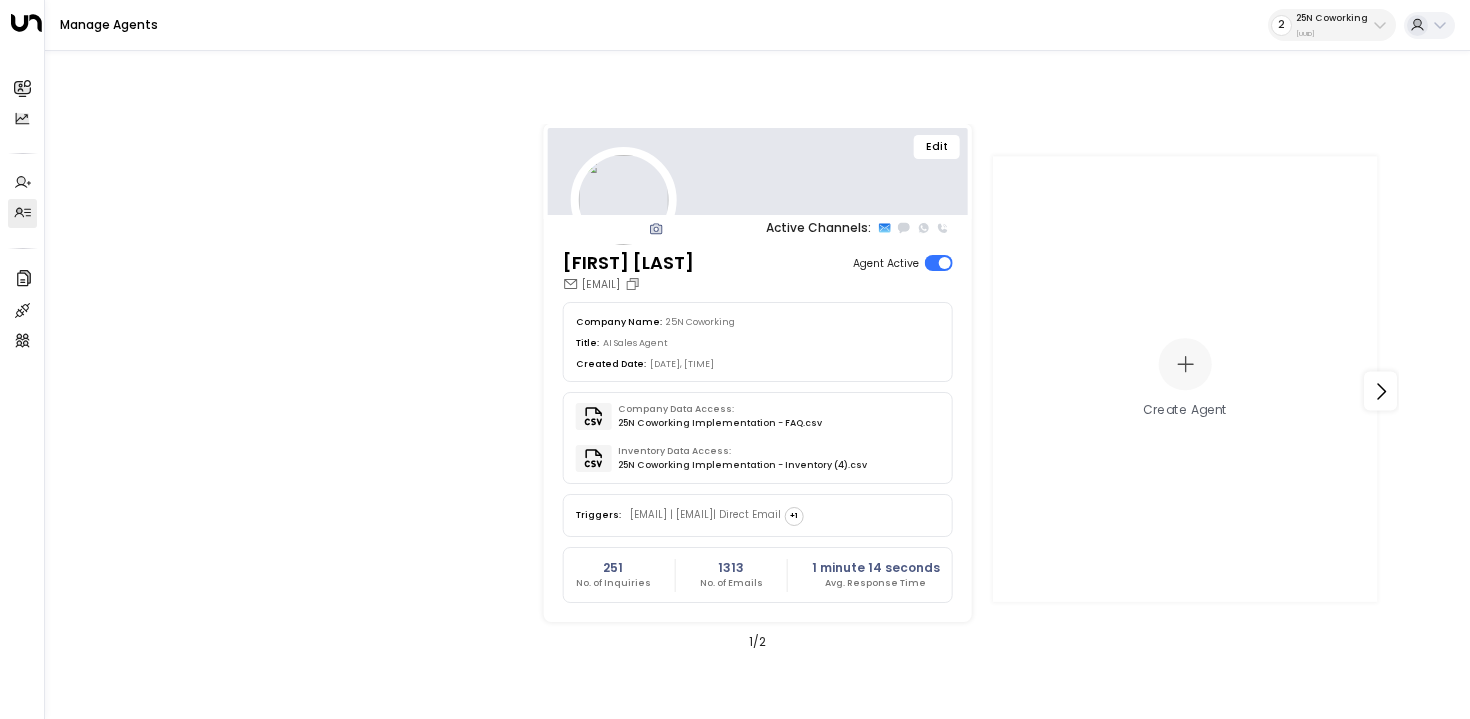 click on "Manage Agents 2 25N Coworking 3b9800f4-81ca-4ec0-8758-72fbe4763f36" at bounding box center (757, 25) 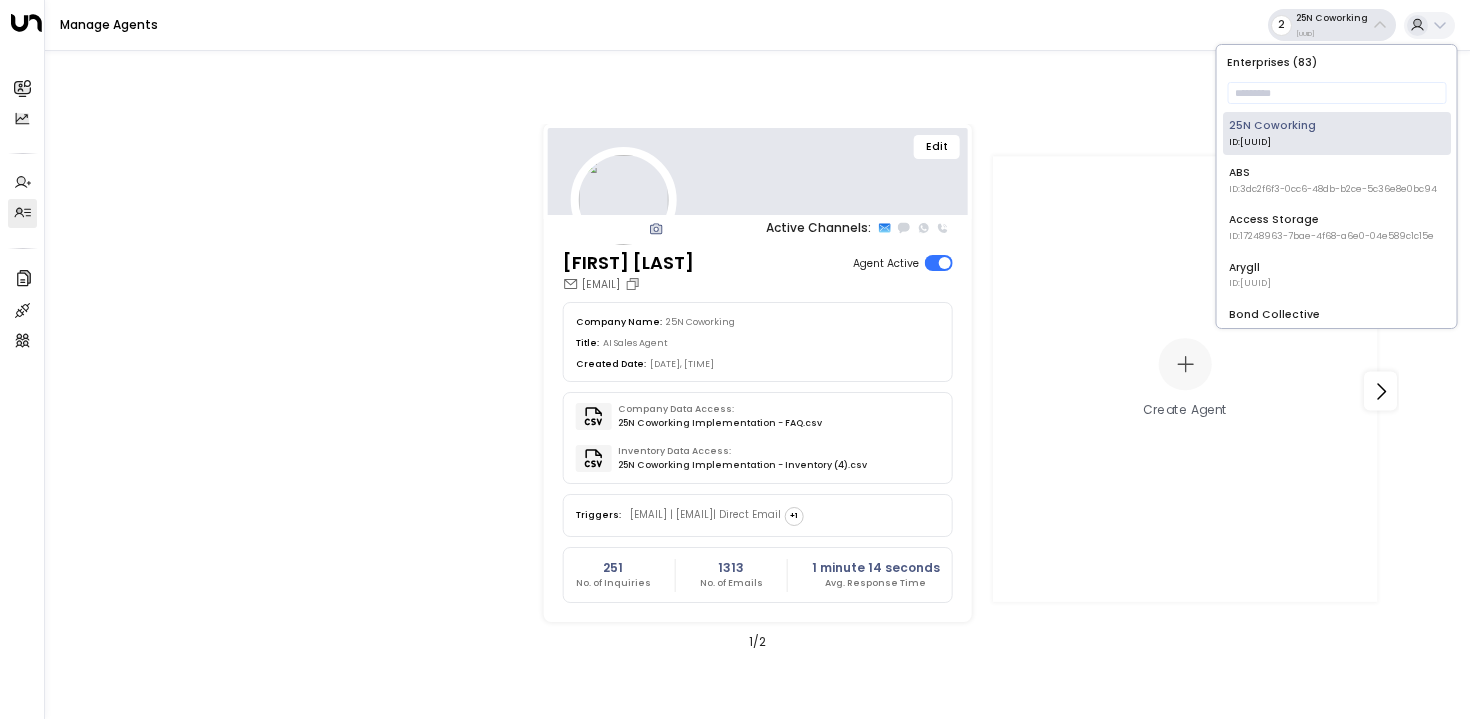 click on "Edit Active Channels: [FIRST] [LAST]   [EMAIL] Agent Active Company Name: 25N Coworking Title: AI Sales Agent Created Date: [DATE], [TIME] Company Data Access: 25N Coworking Implementation - FAQ.csv Inventory Data Access: 25N Coworking Implementation - Inventory (4).csv Triggers: [EMAIL] | [EMAIL]  | Direct Email   + 1 [PHONE] No. of Inquiries [NUMBER] No. of Emails [NUMBER] [TIME] Avg. Response Time Create Agent 1  /  2" at bounding box center (757, 392) 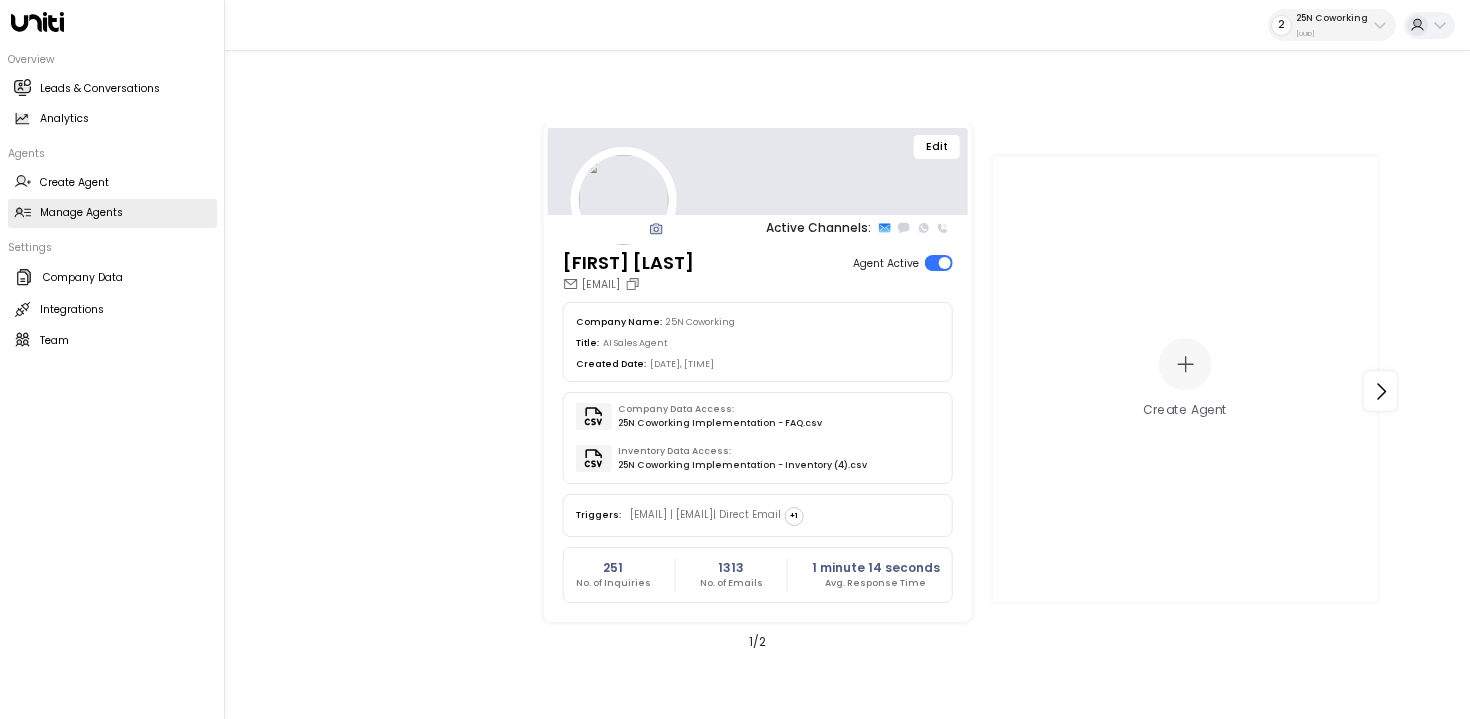 click on "Overview Leads & Conversations Leads & Conversations Analytics Analytics" at bounding box center [112, 93] 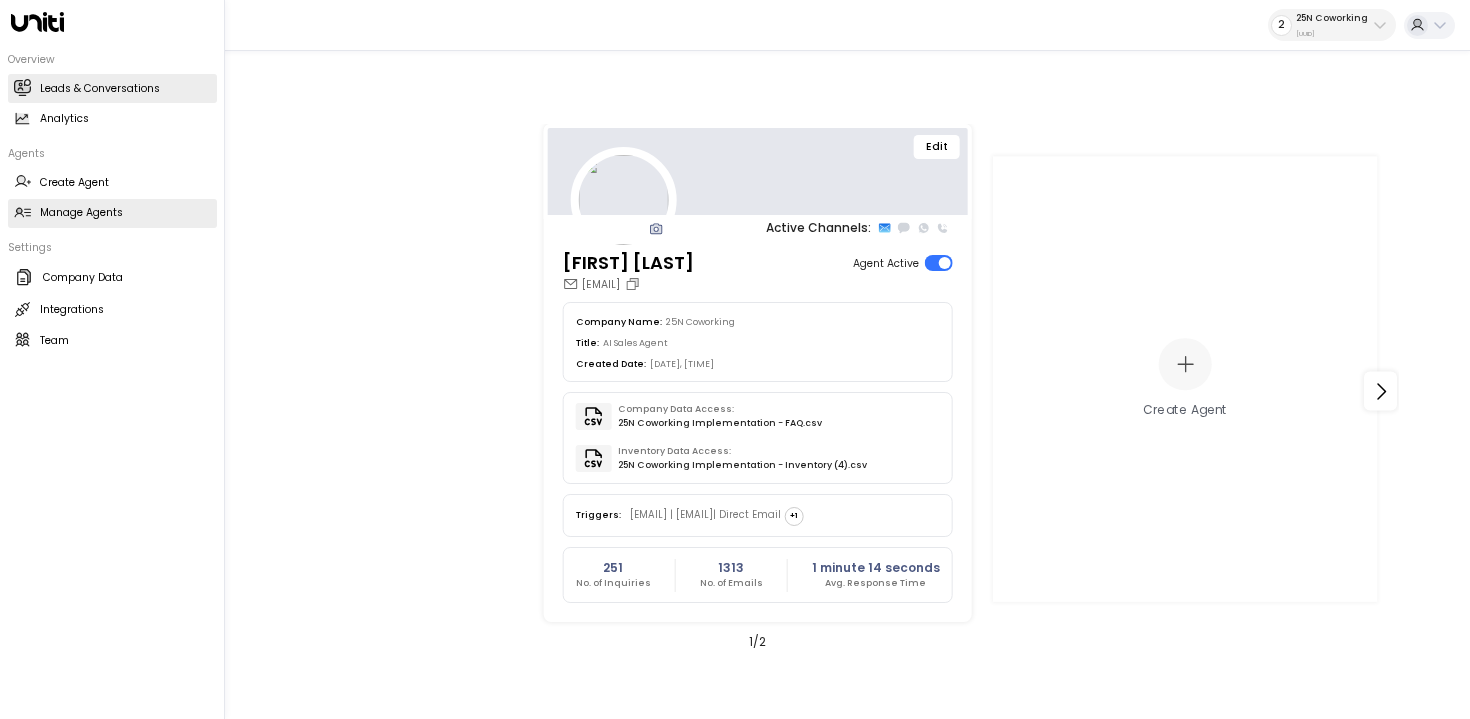 click on "Leads & Conversations Leads & Conversations" at bounding box center (112, 88) 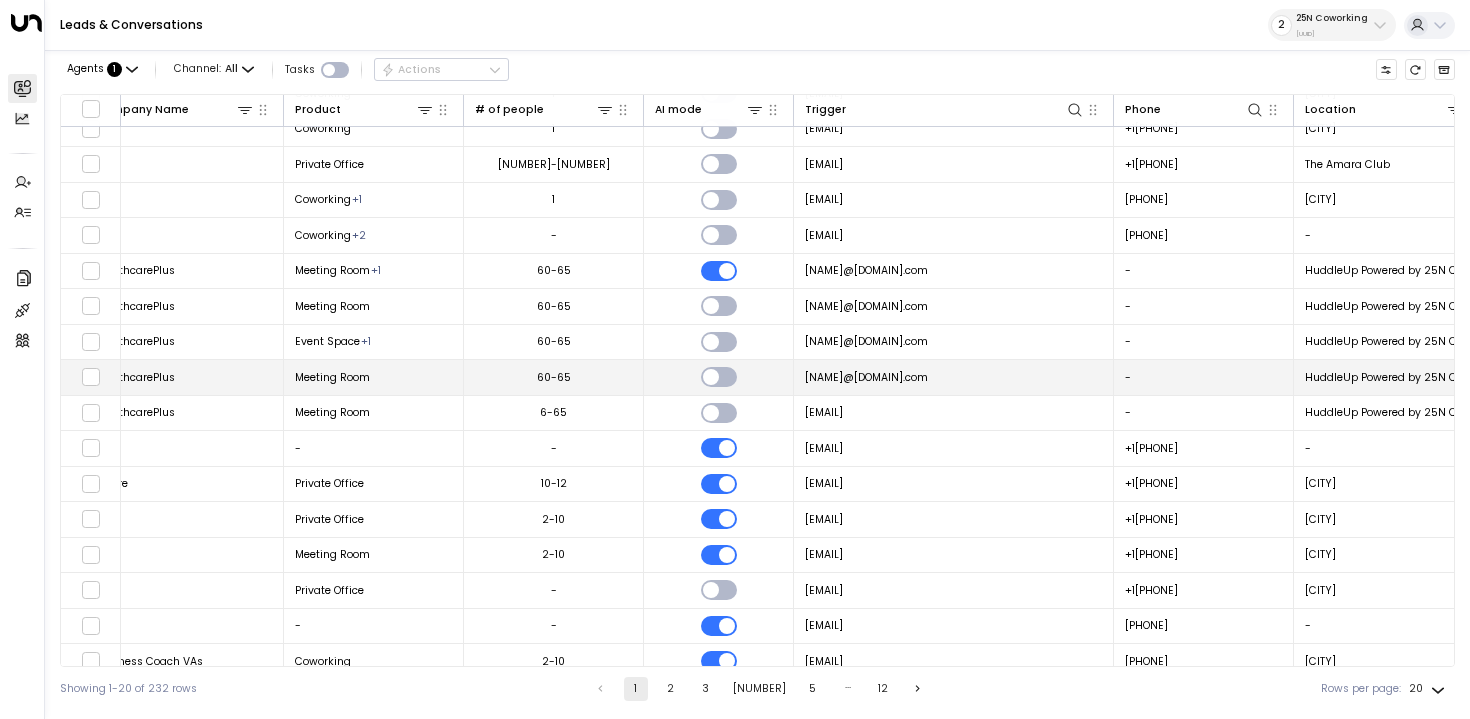 scroll, scrollTop: 86, scrollLeft: 1023, axis: both 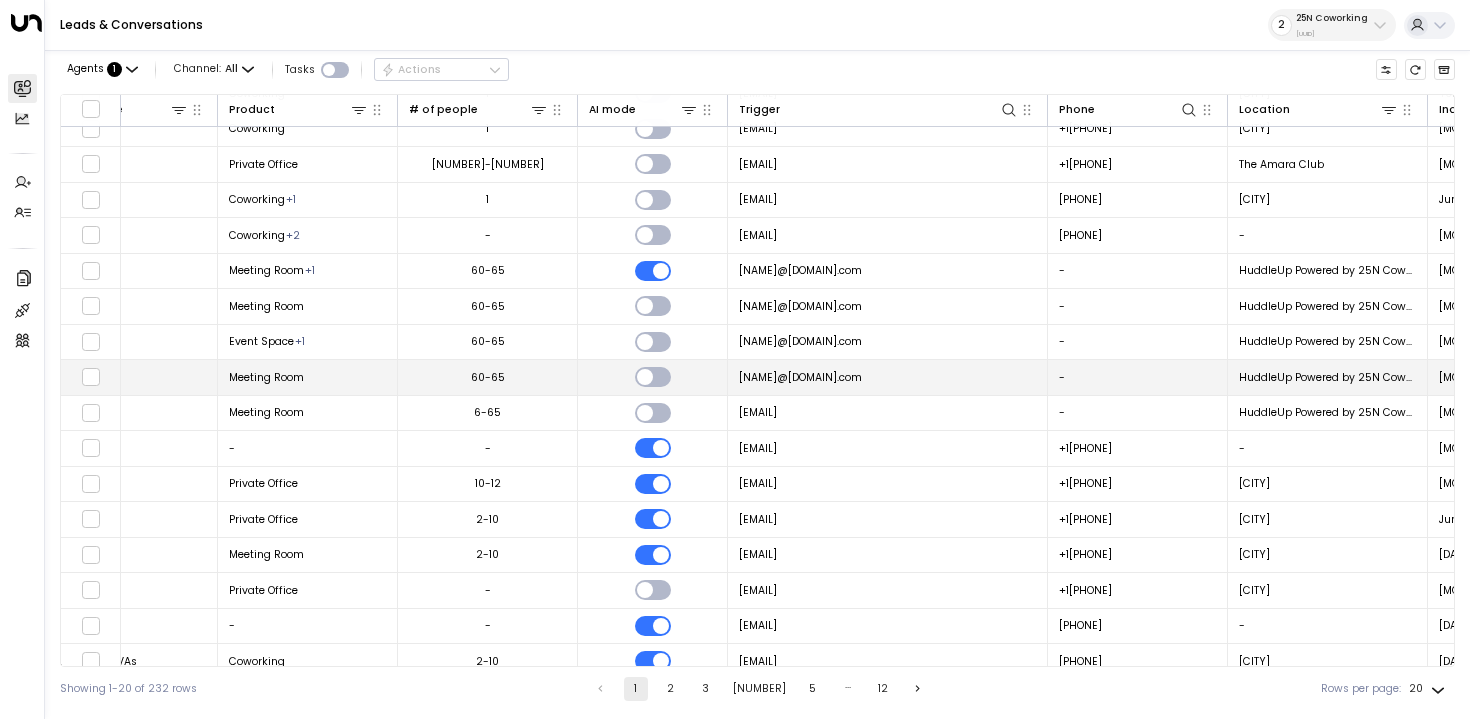 click at bounding box center [653, 377] 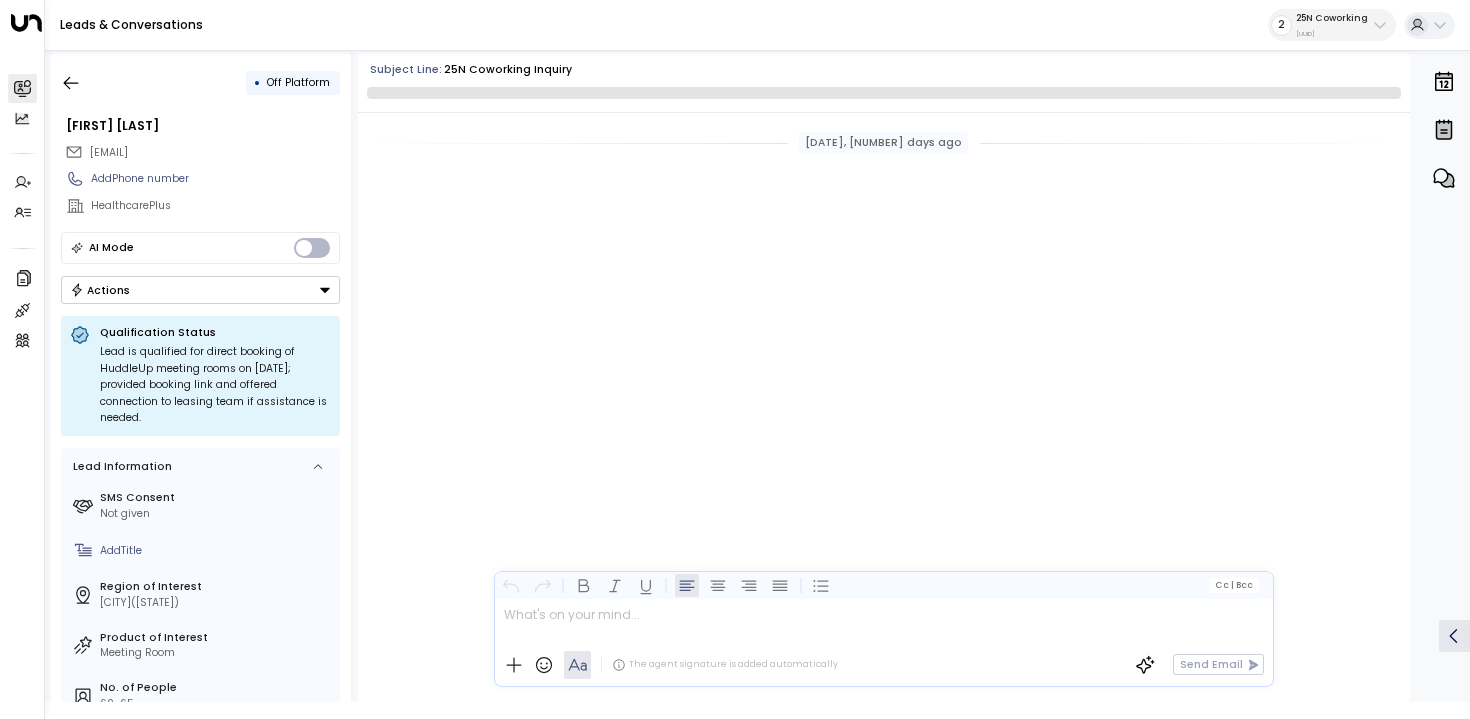 scroll, scrollTop: 2160, scrollLeft: 0, axis: vertical 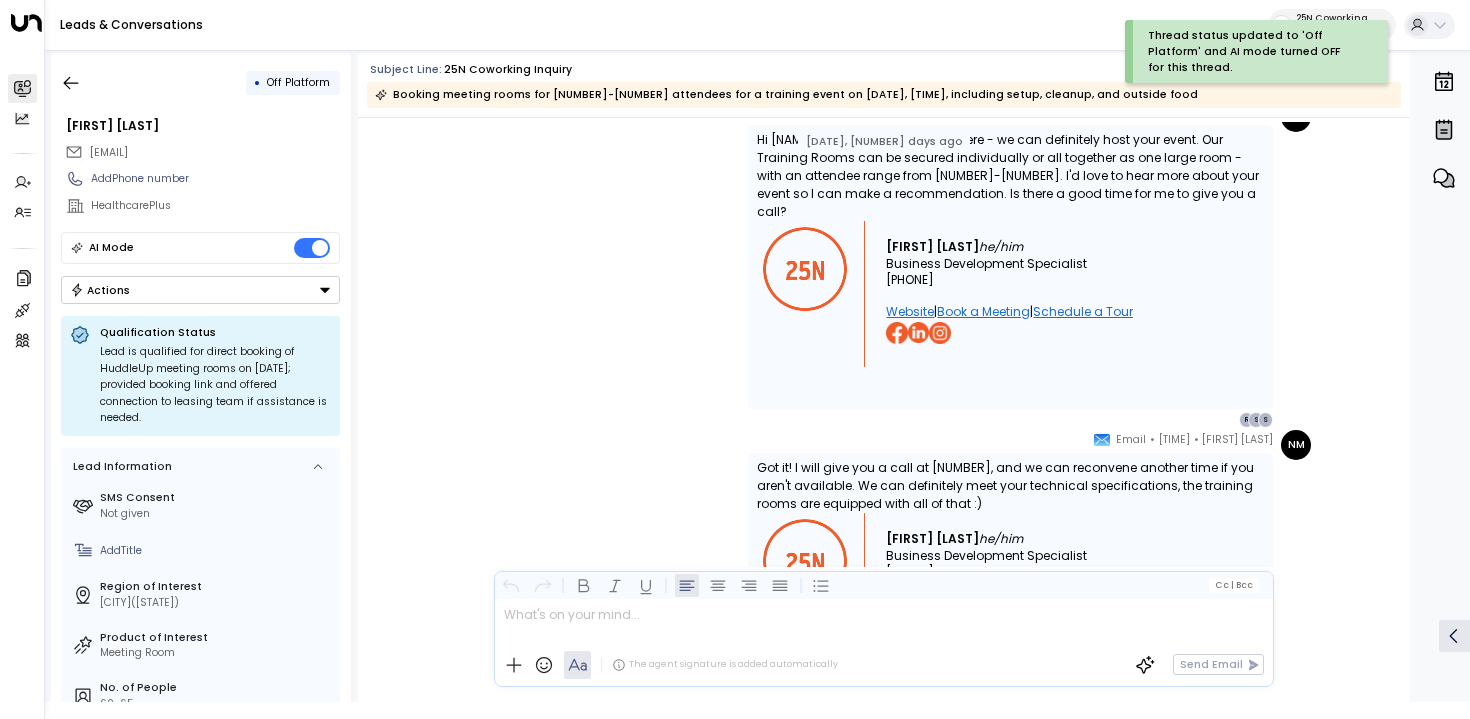 click on "[FIRST] [LAST] • [TIME] • [SUBJECT] Hi [NAME]! Jumping in for [FIRST] here - we can definitely host your event. Our Training Rooms can be secured individually or all together as one large room - with an attendee range from [NUMBER]-[NUMBER]. I'd love to hear more about your event so I can make a recommendation. Is there a good time for me to give you a call? [FIRST] [LAST] he/him Business Development Specialist [PHONE] Website | Book a Meeting | Schedule a Tour S S R" at bounding box center [884, 265] 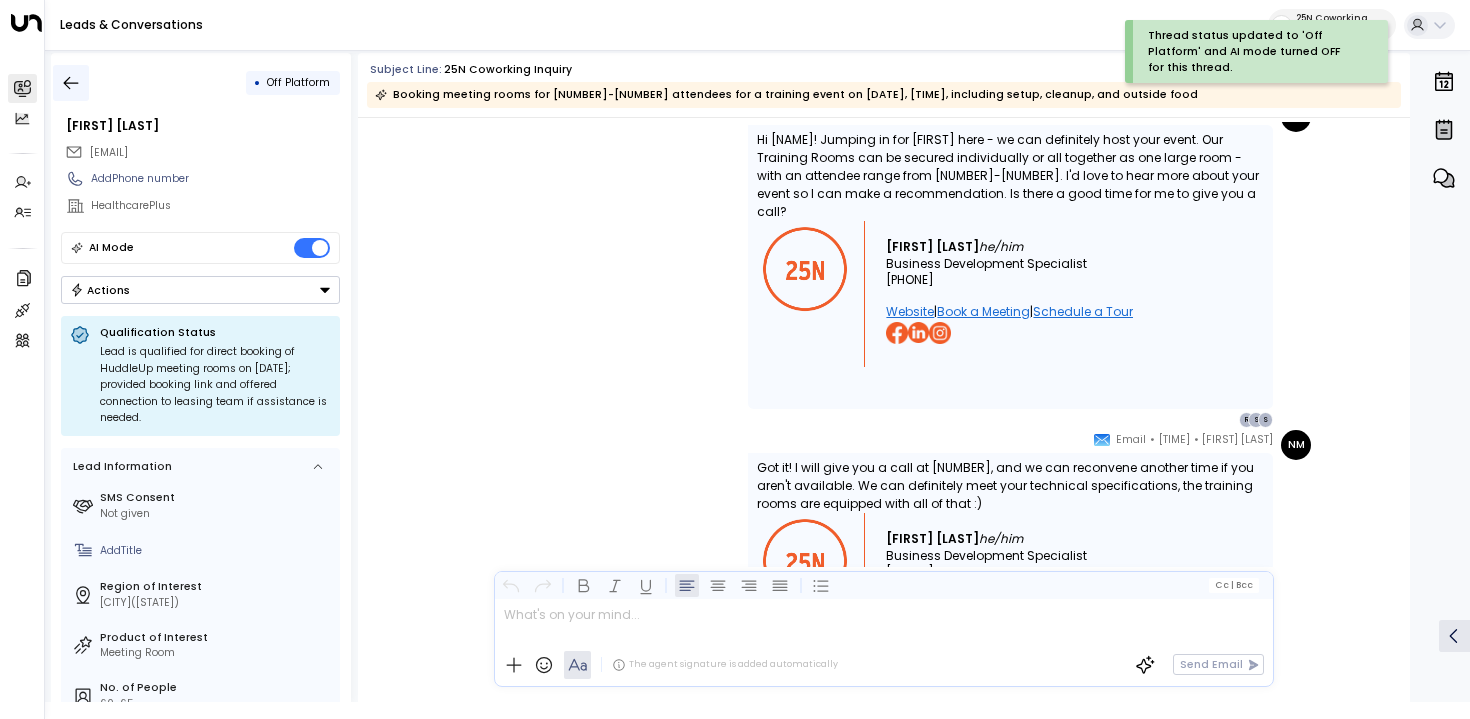 click at bounding box center [71, 83] 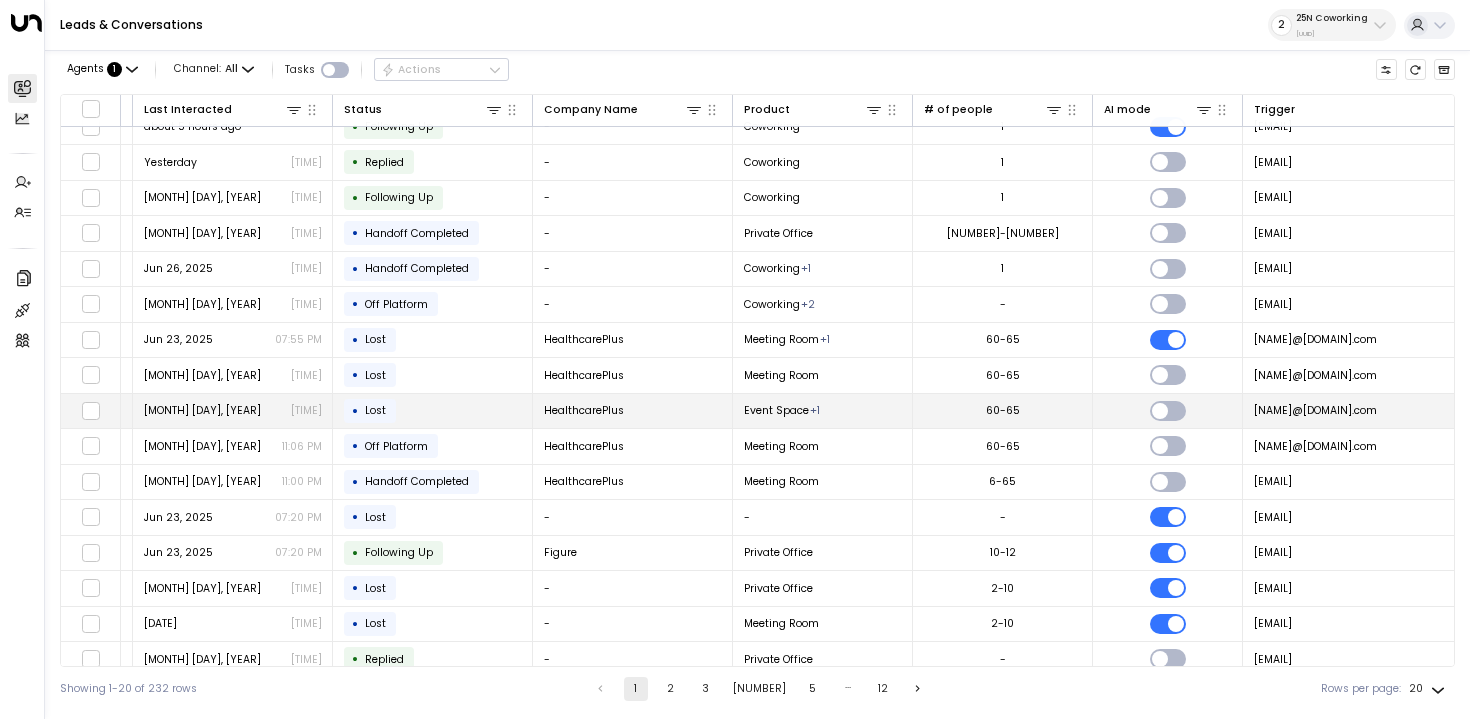 scroll, scrollTop: 17, scrollLeft: 653, axis: both 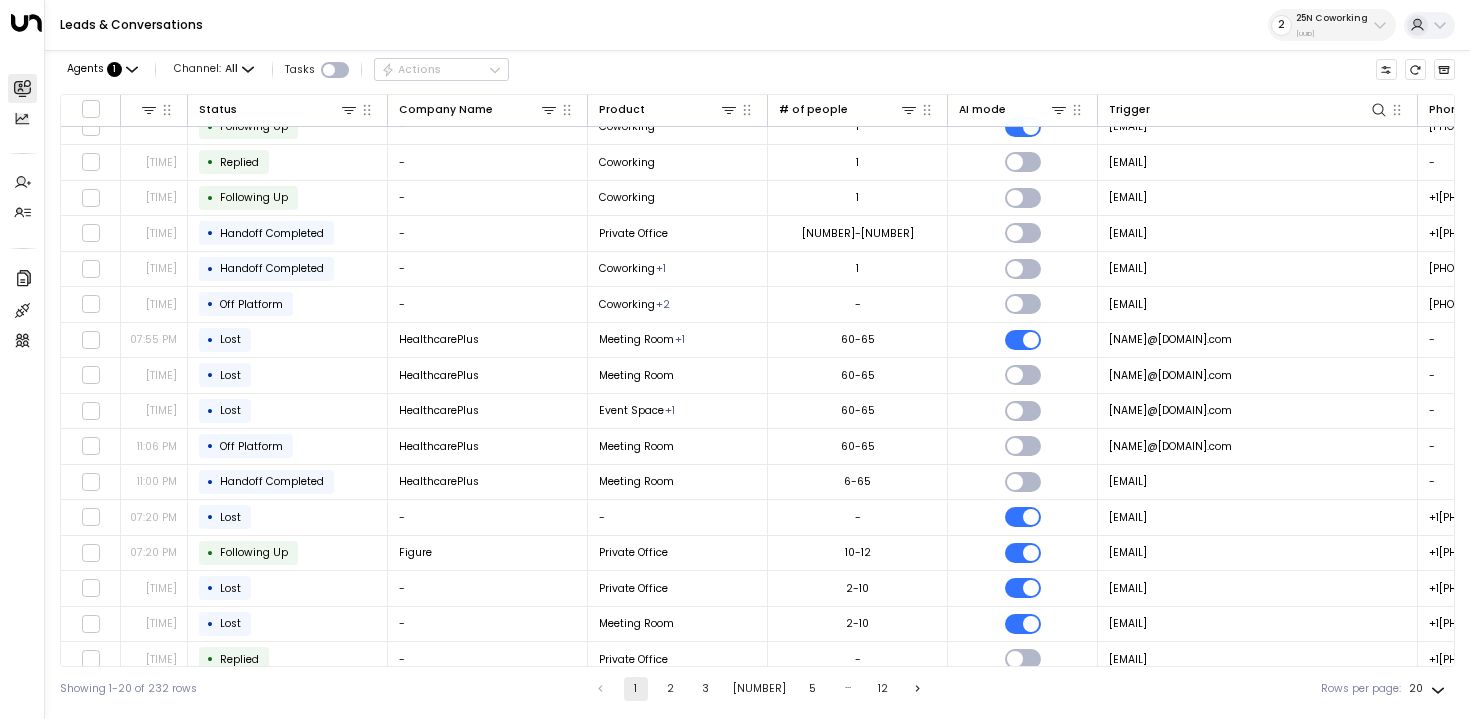 click on "Leads & Conversations 2 25N Coworking [UUID]" at bounding box center [757, 25] 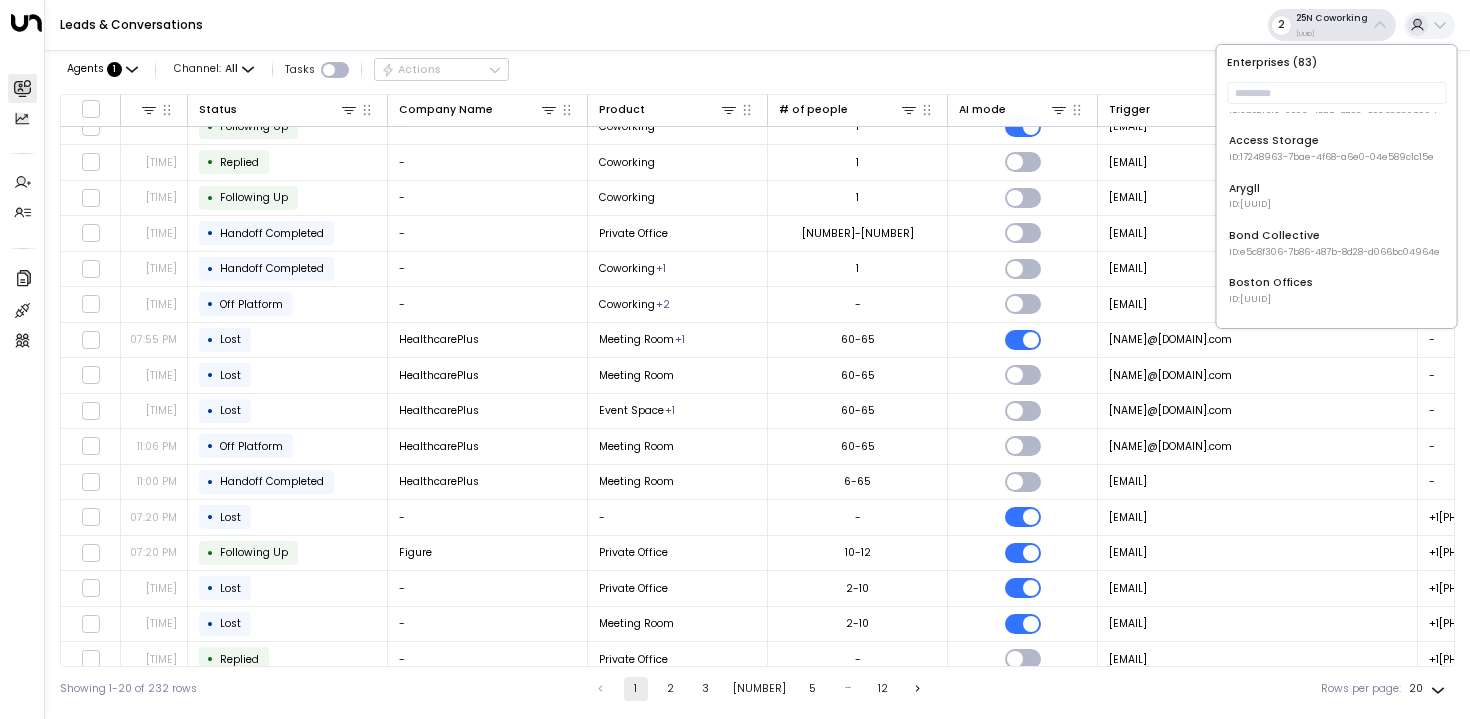 scroll, scrollTop: 84, scrollLeft: 0, axis: vertical 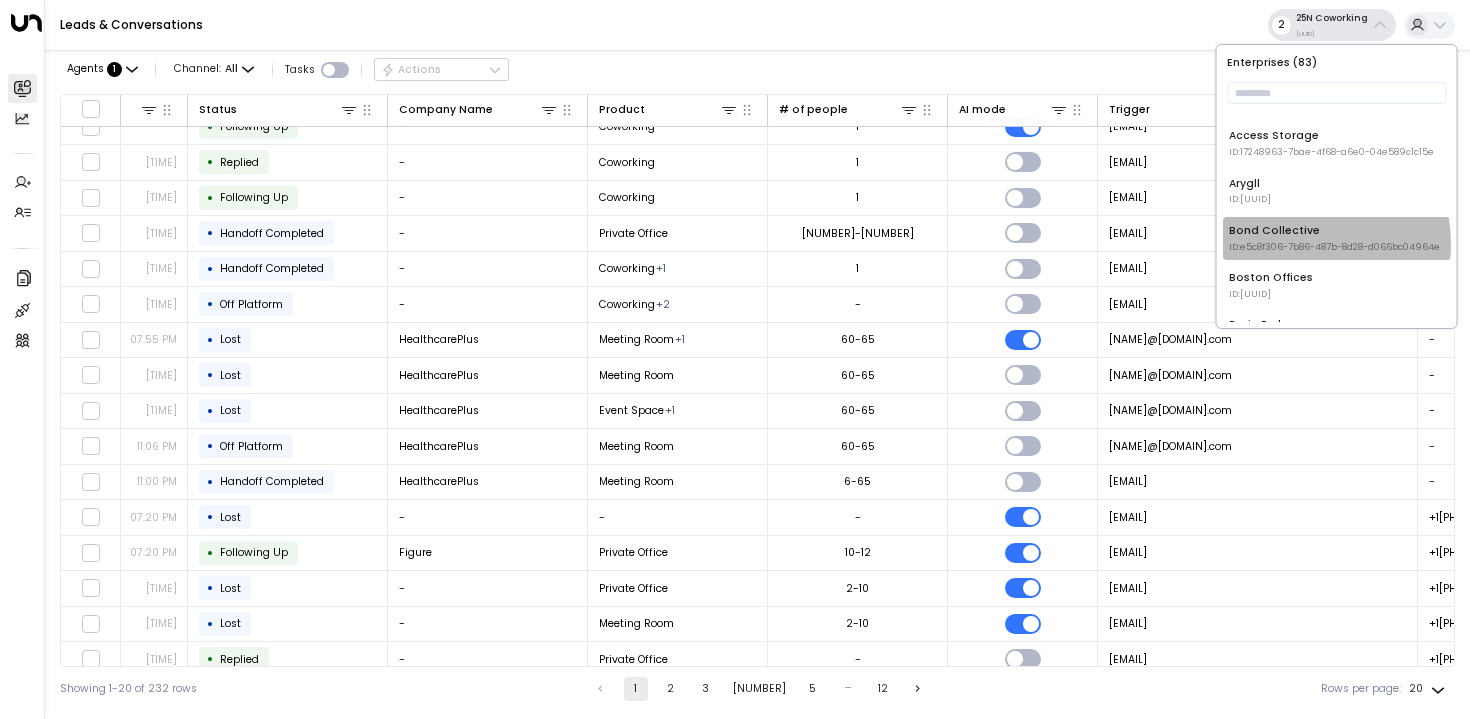 click on "ID: [UUID]" at bounding box center (1333, 106) 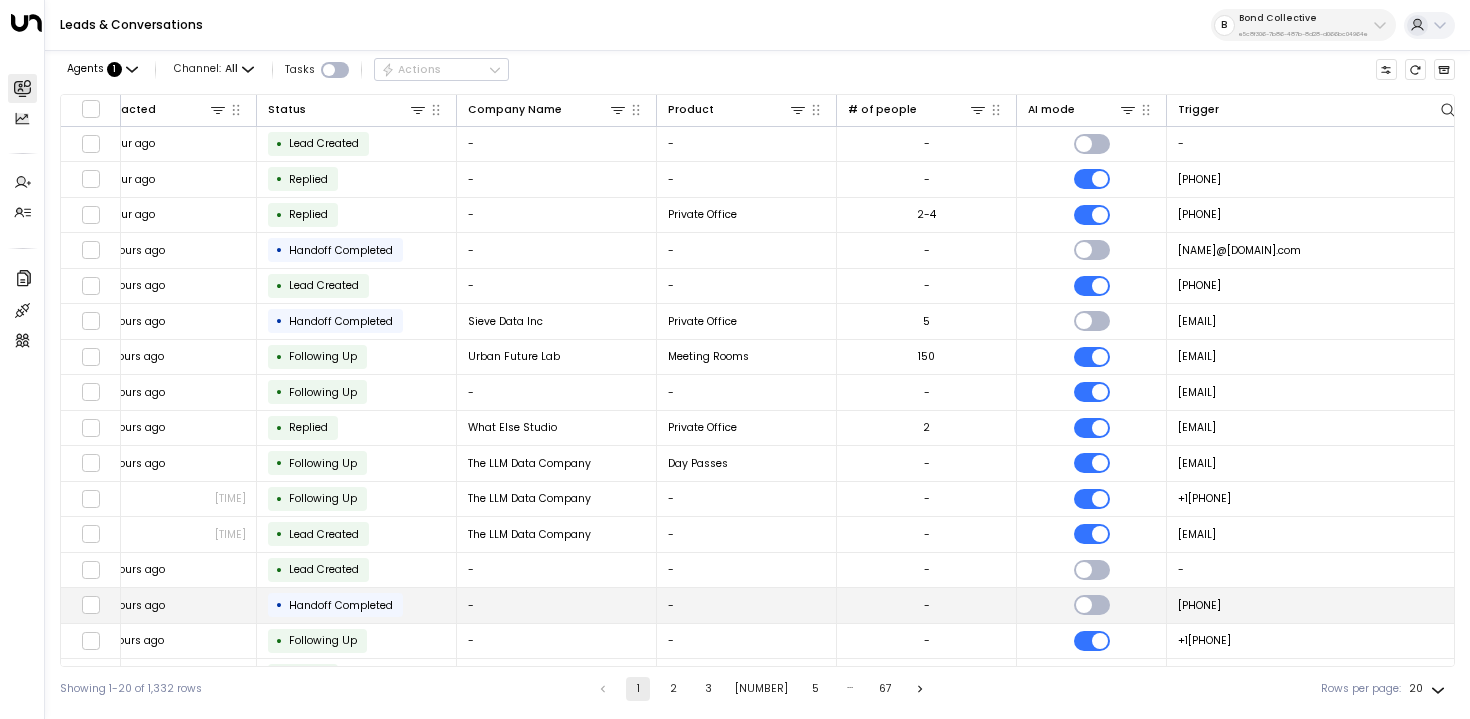 scroll, scrollTop: 0, scrollLeft: 452, axis: horizontal 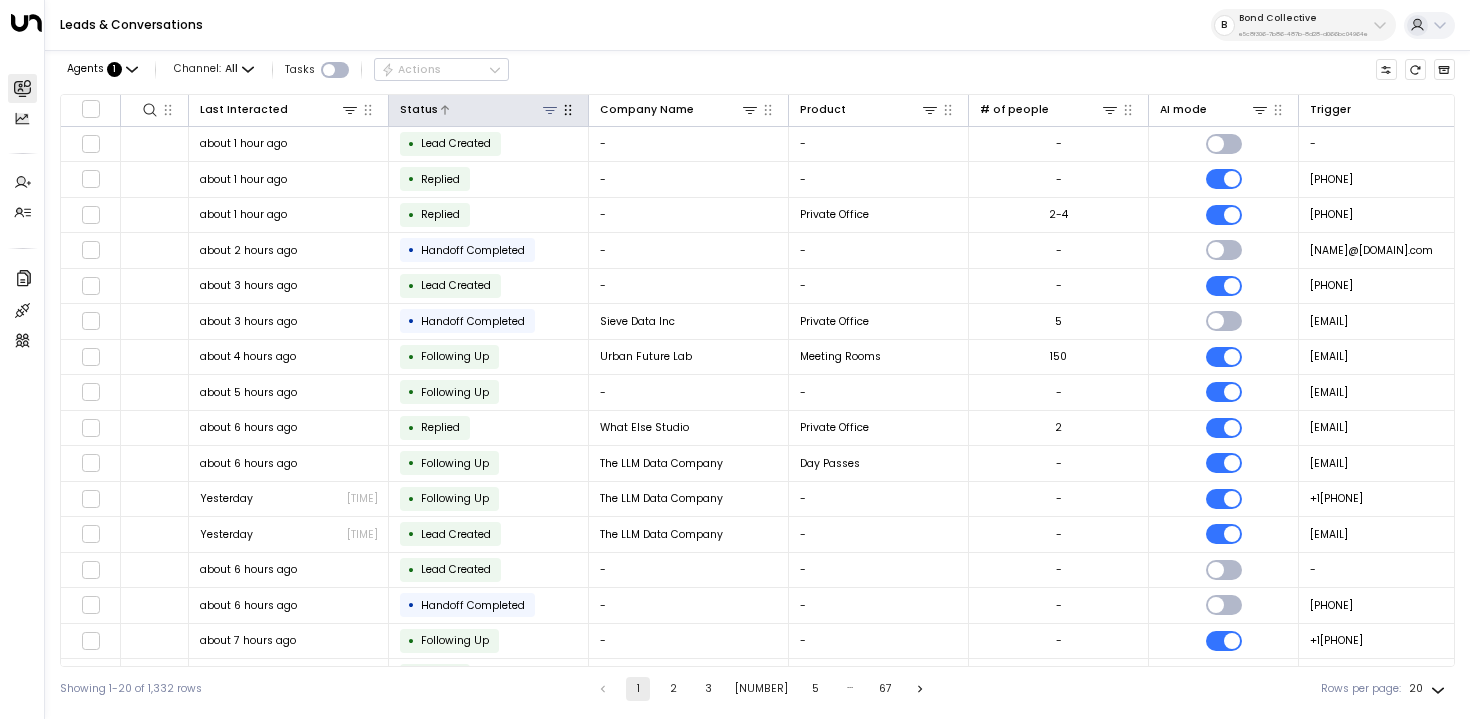 click at bounding box center (550, 110) 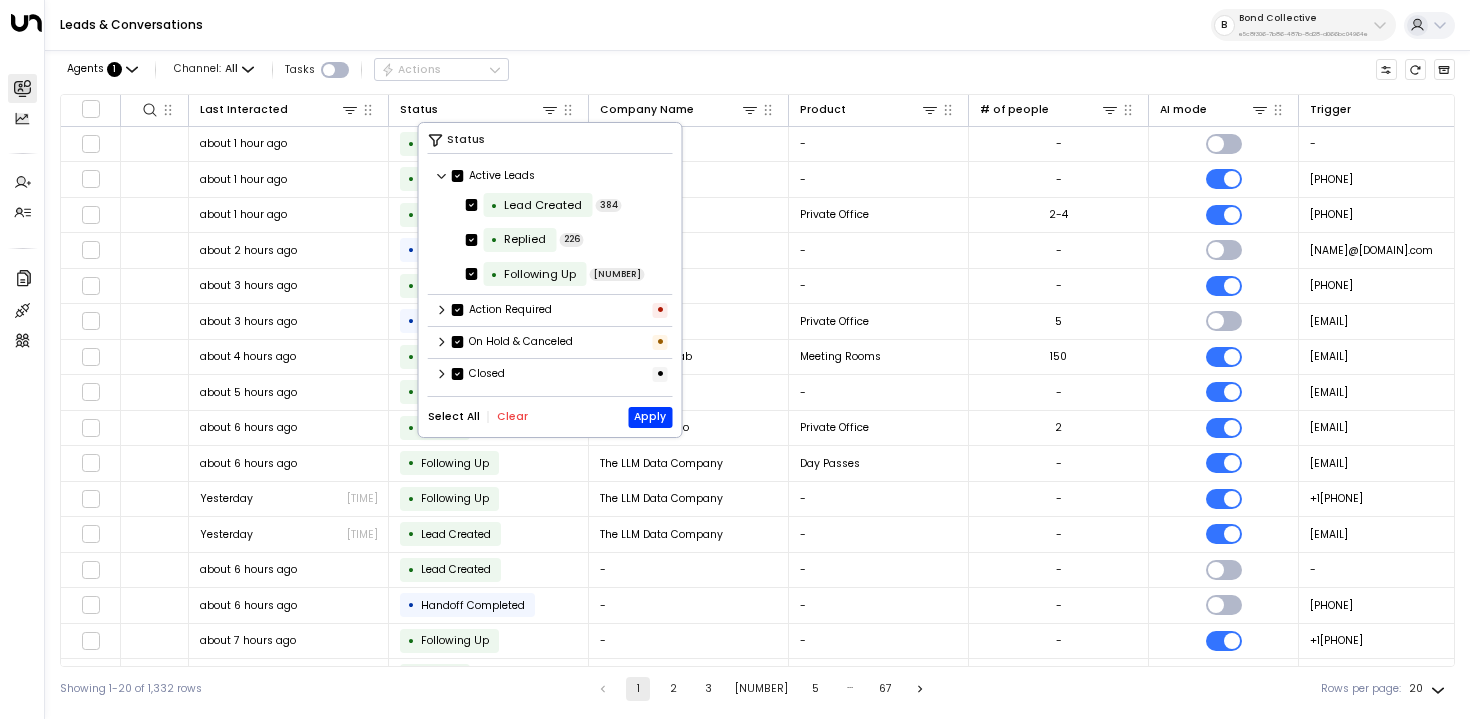 scroll, scrollTop: 1, scrollLeft: 0, axis: vertical 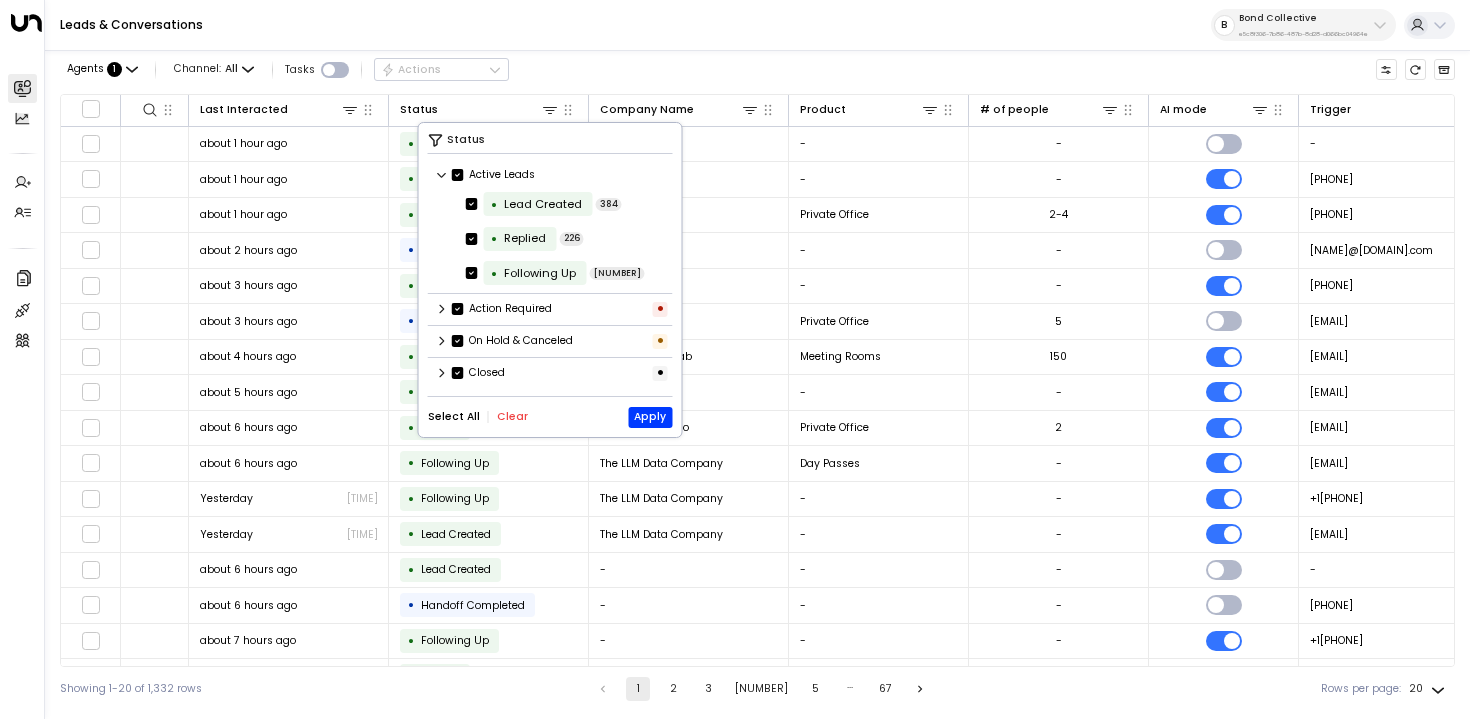 click at bounding box center (442, 175) 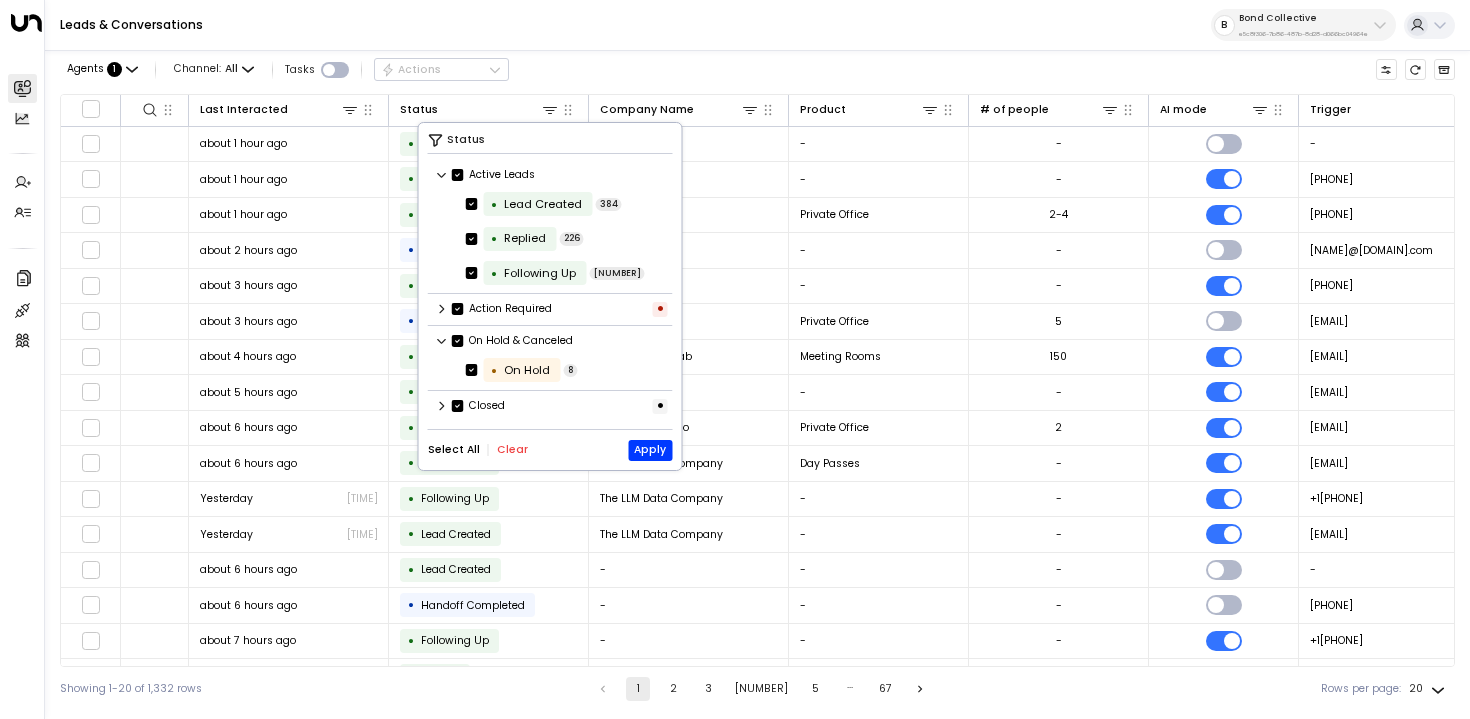 scroll, scrollTop: 1, scrollLeft: 0, axis: vertical 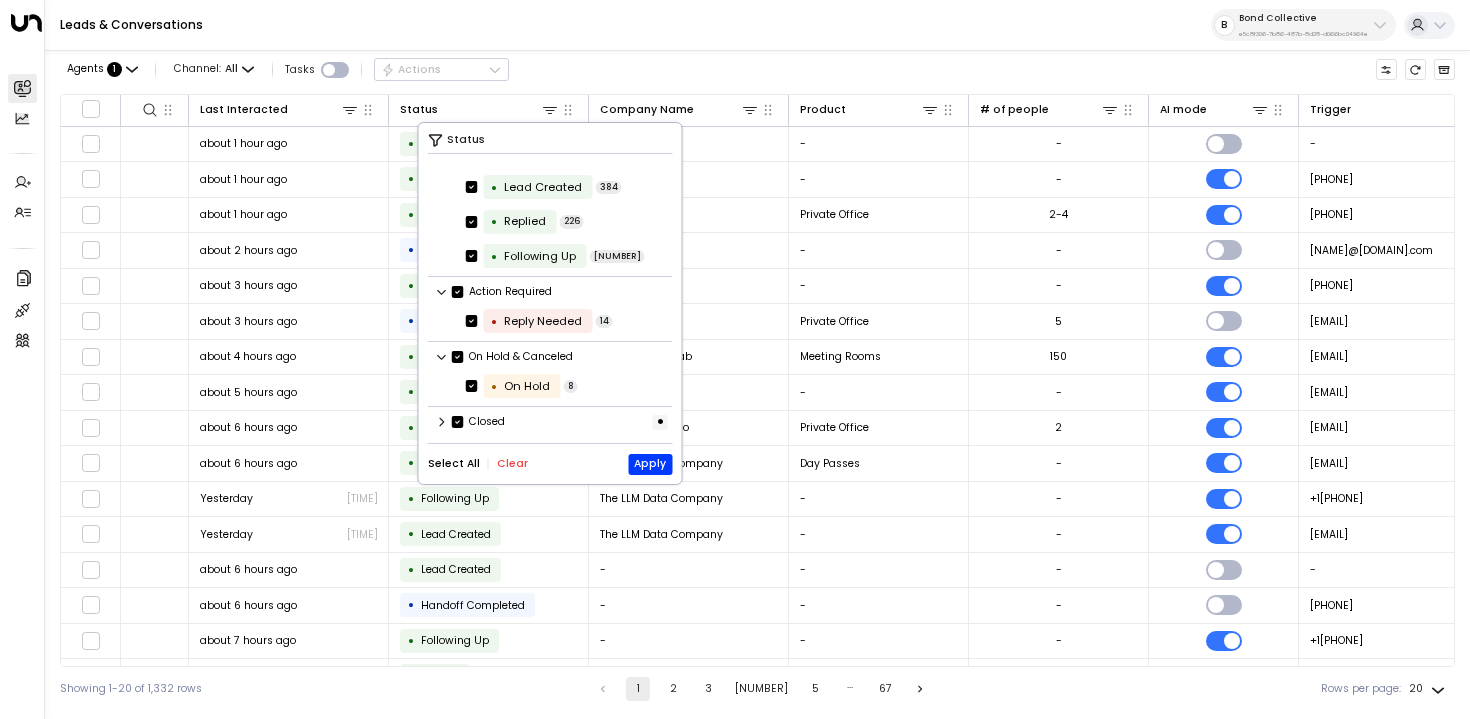 click at bounding box center [442, 158] 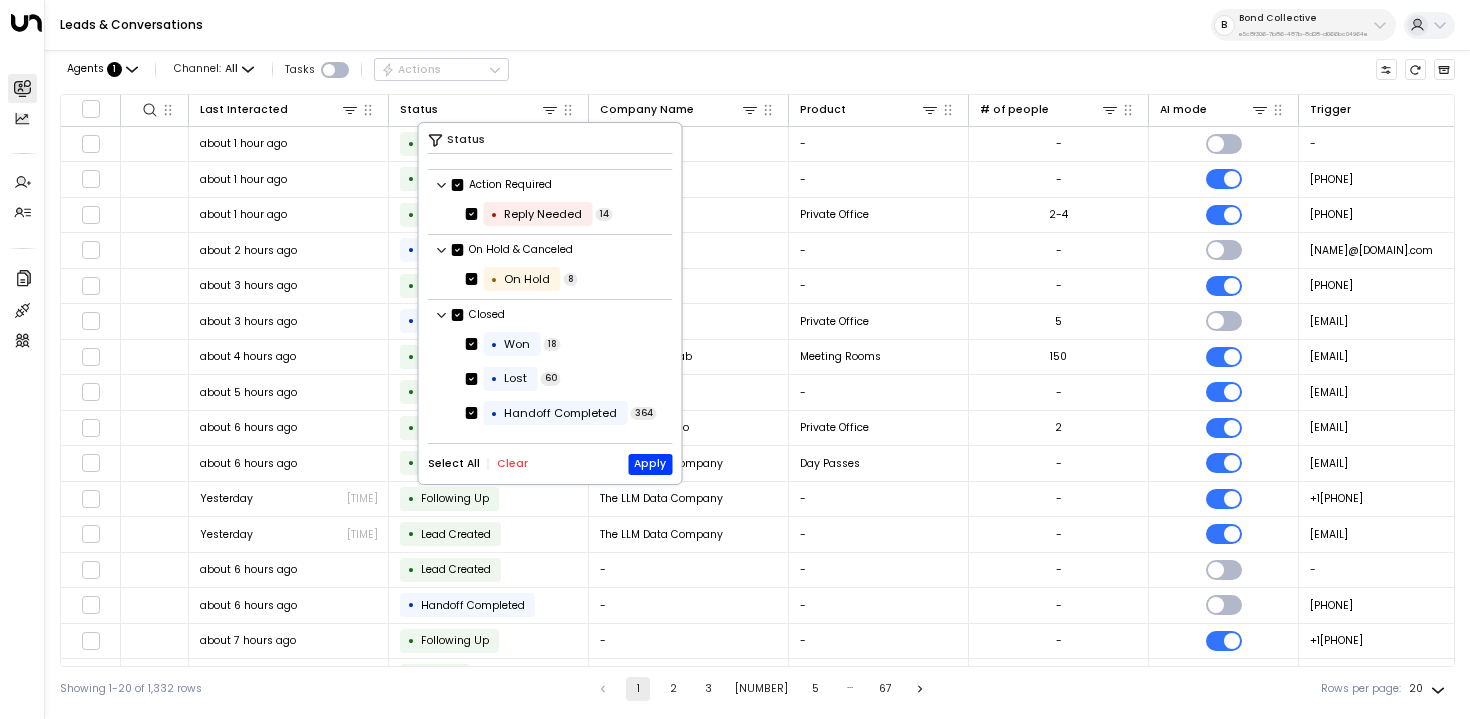 scroll, scrollTop: 130, scrollLeft: 0, axis: vertical 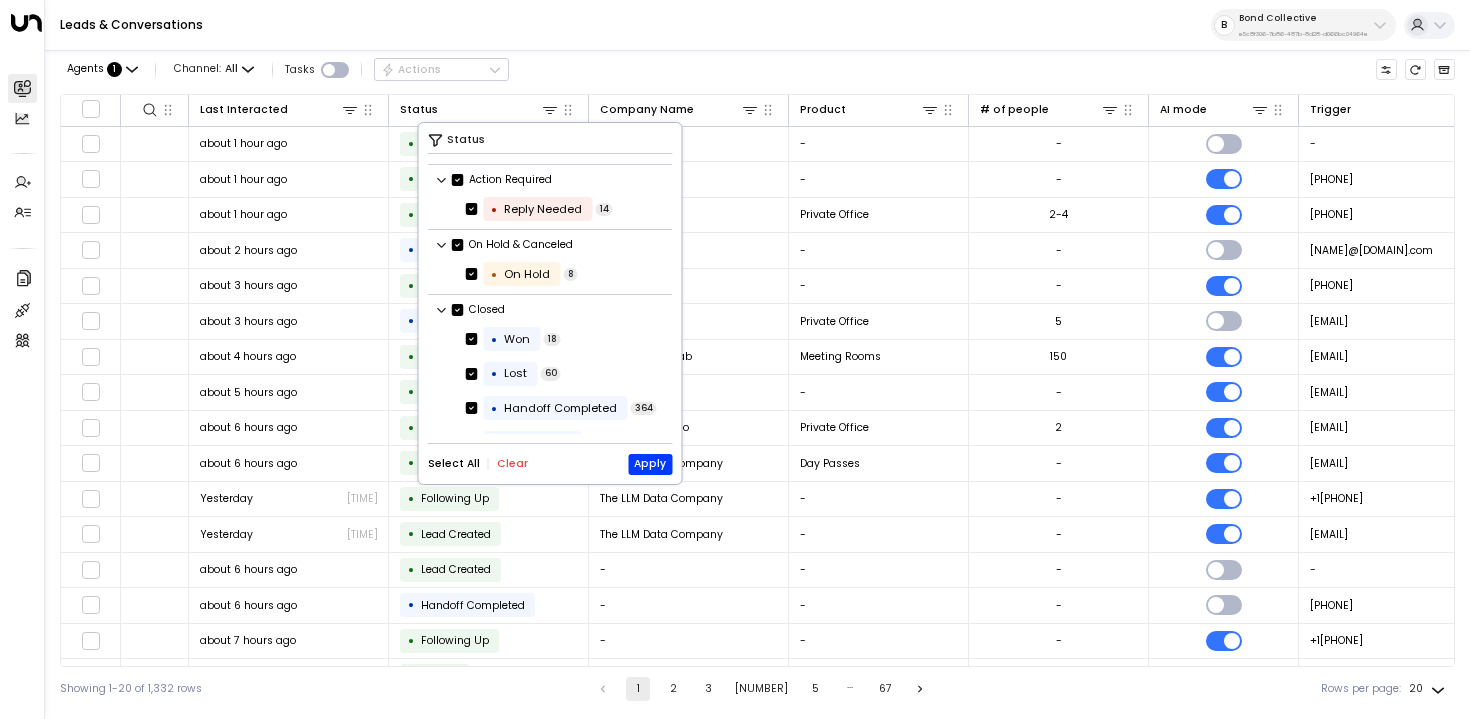 click on "Clear" at bounding box center (512, 464) 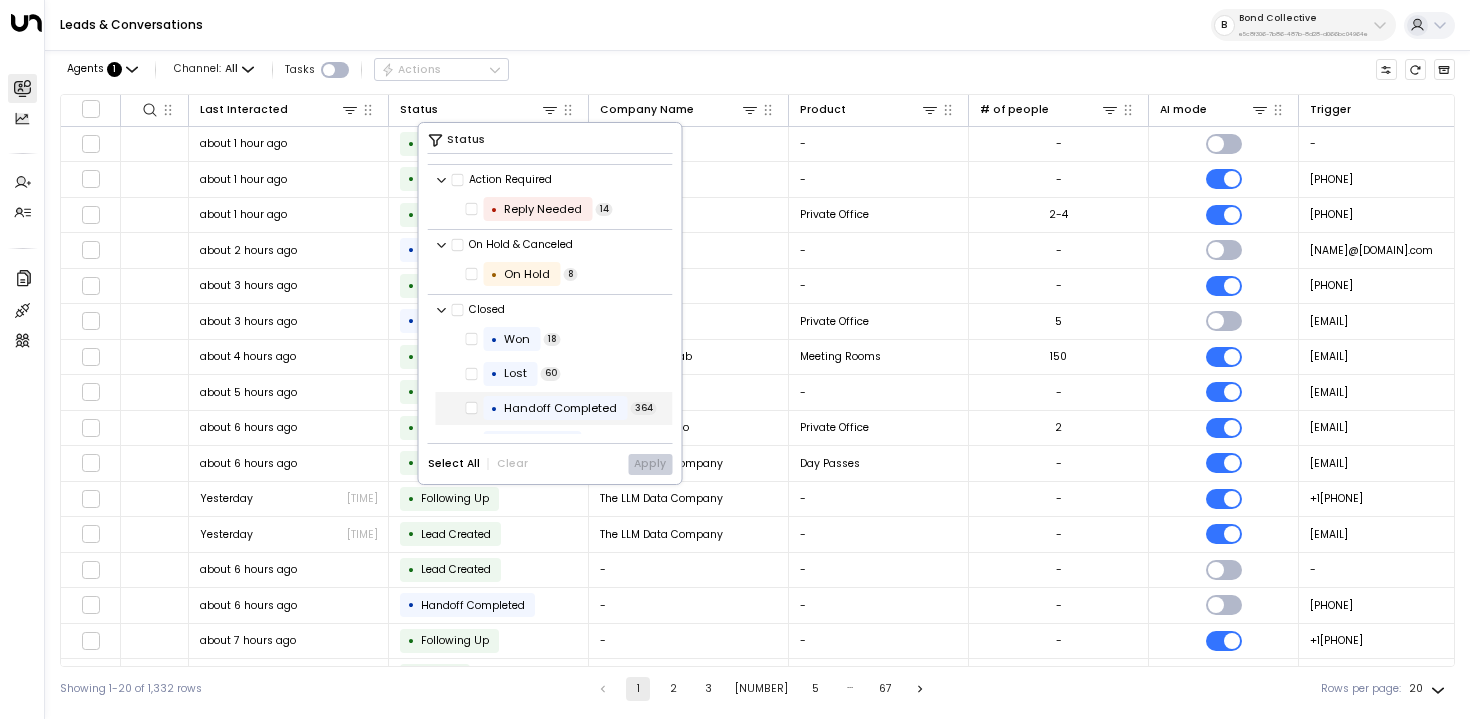 scroll, scrollTop: 153, scrollLeft: 0, axis: vertical 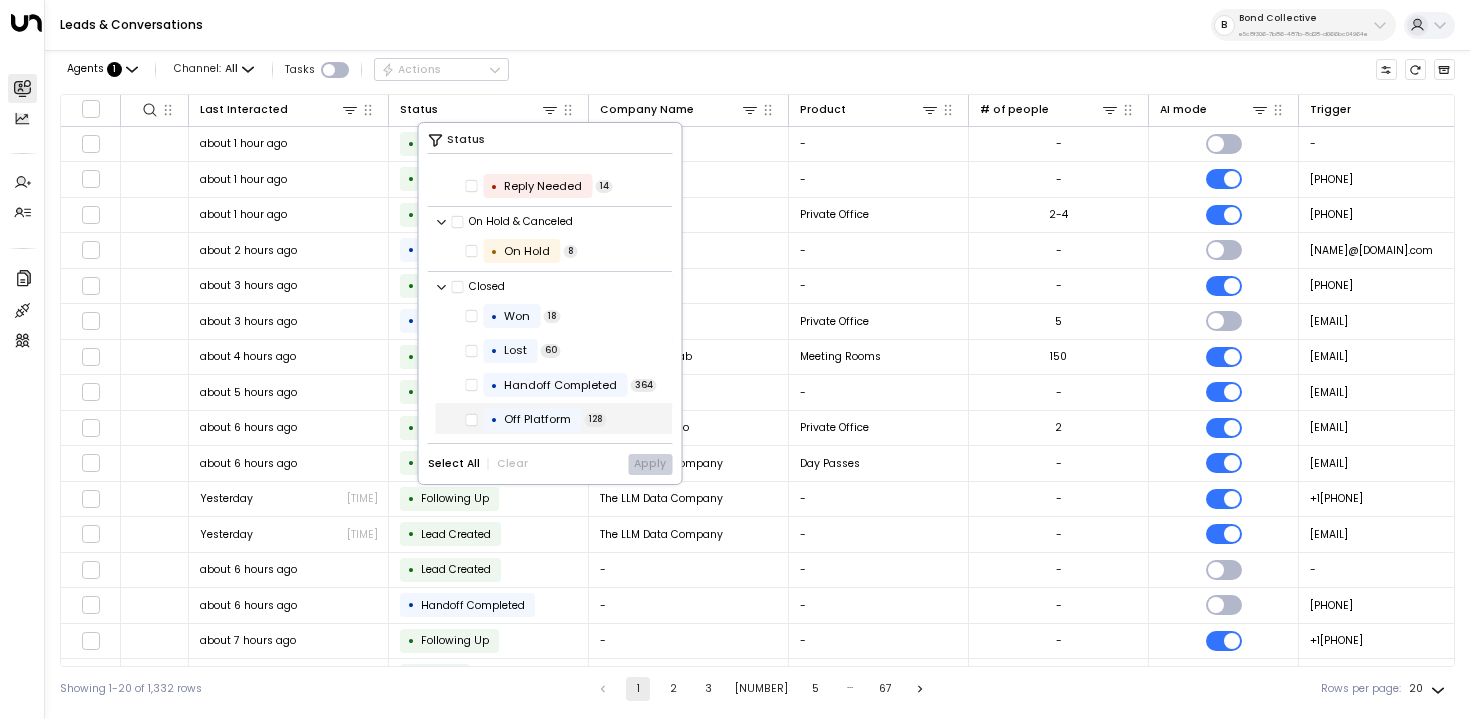 click on "Off Platform" at bounding box center [517, 316] 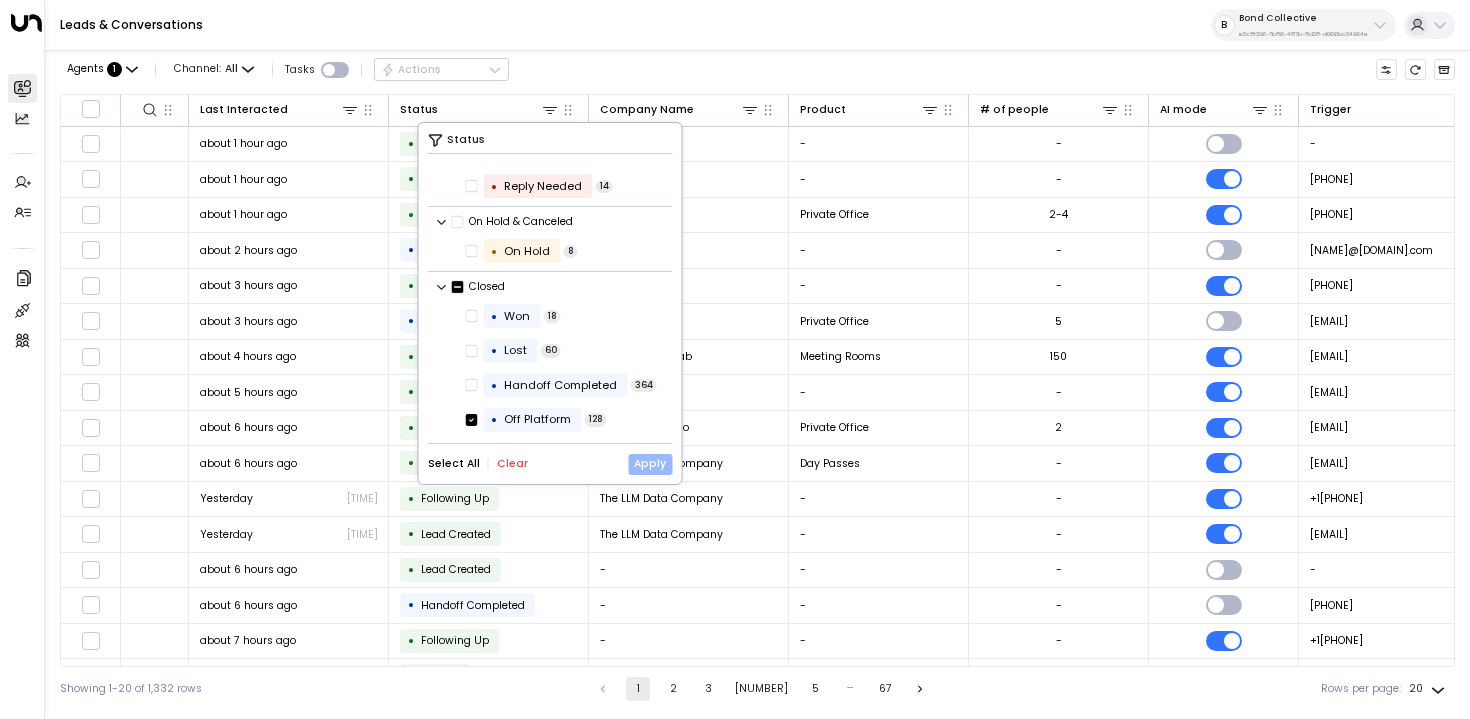 click on "Apply" at bounding box center [650, 464] 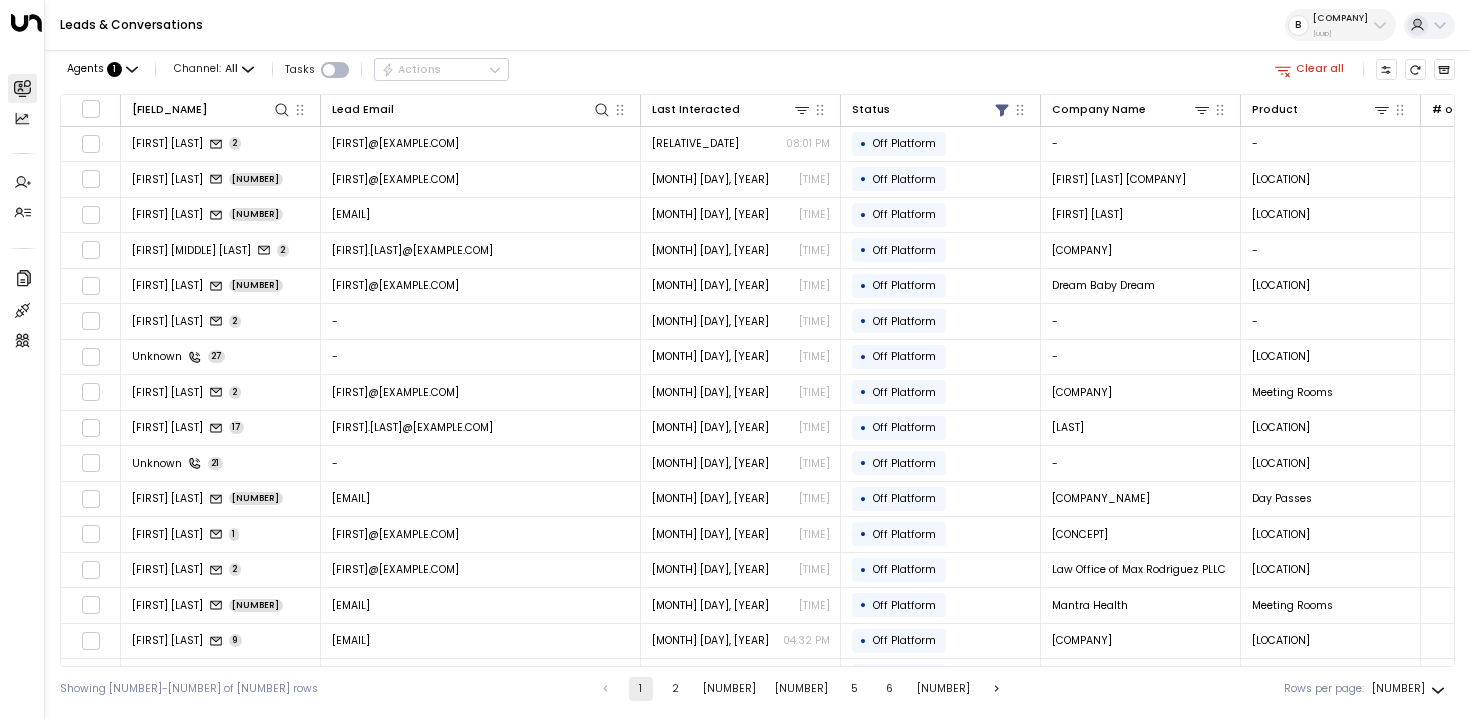 scroll, scrollTop: 0, scrollLeft: 0, axis: both 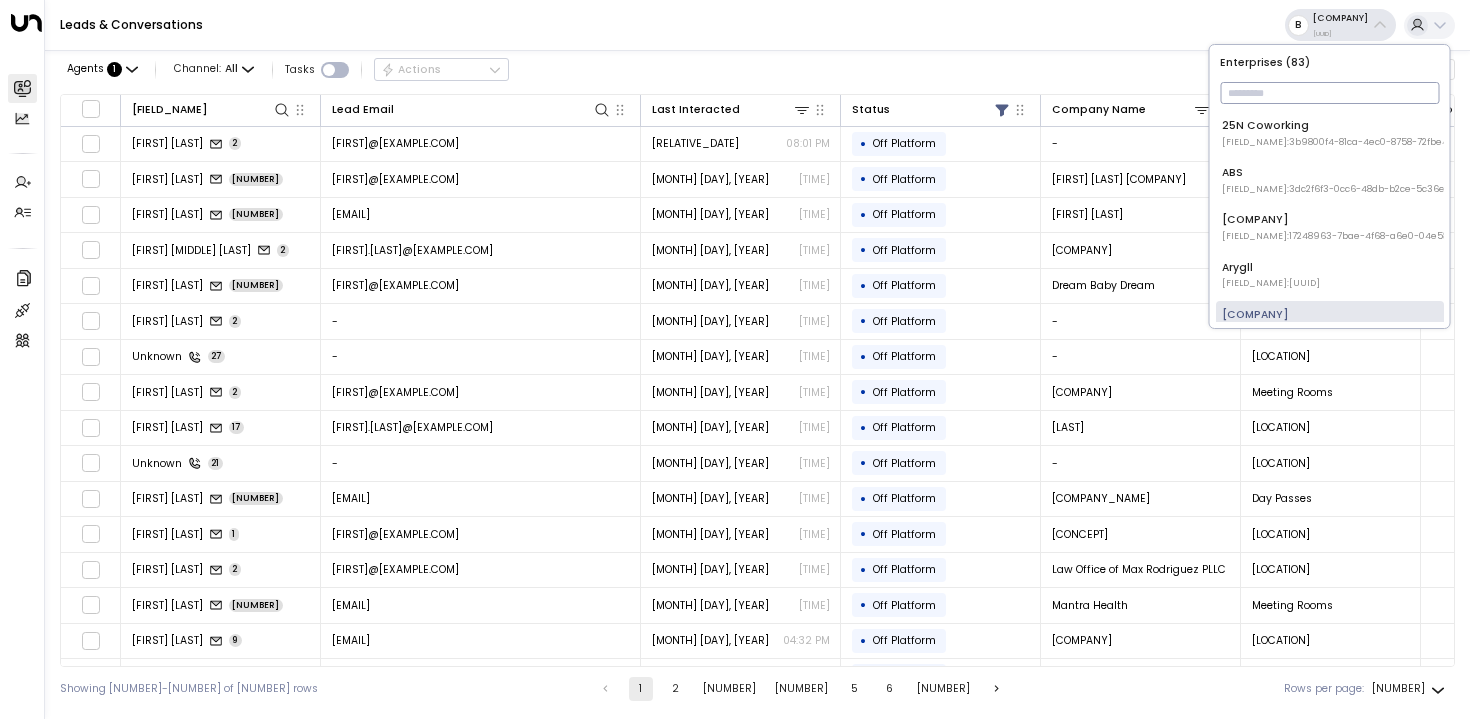 click at bounding box center [1329, 93] 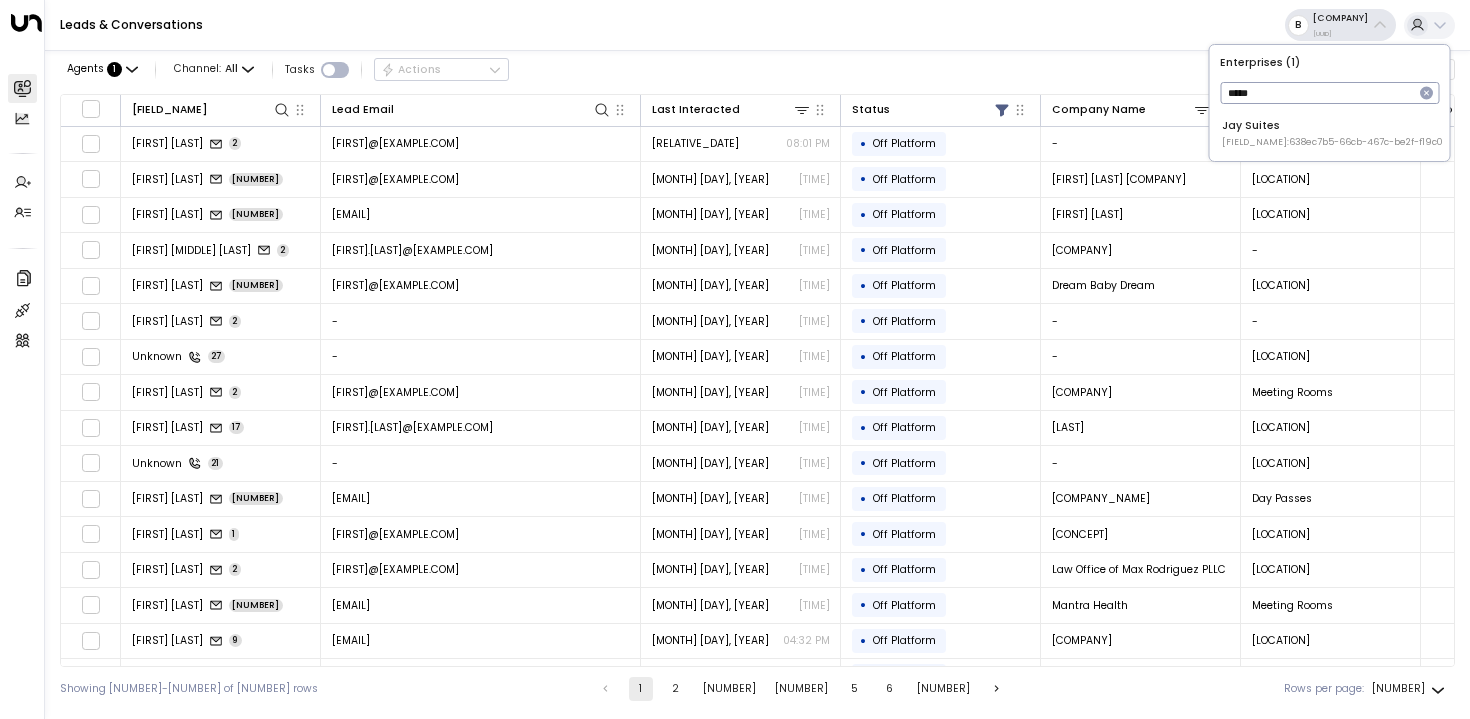 type on "*****" 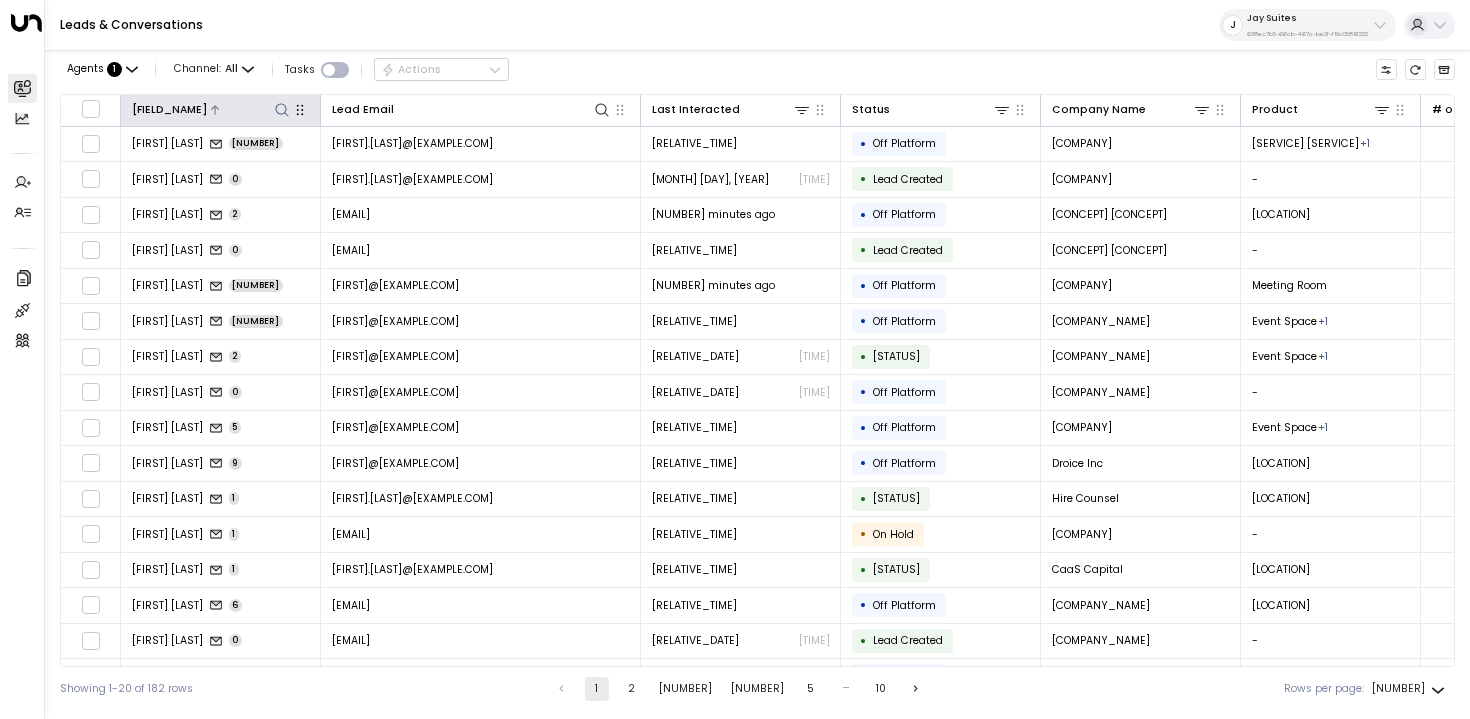 click at bounding box center (282, 110) 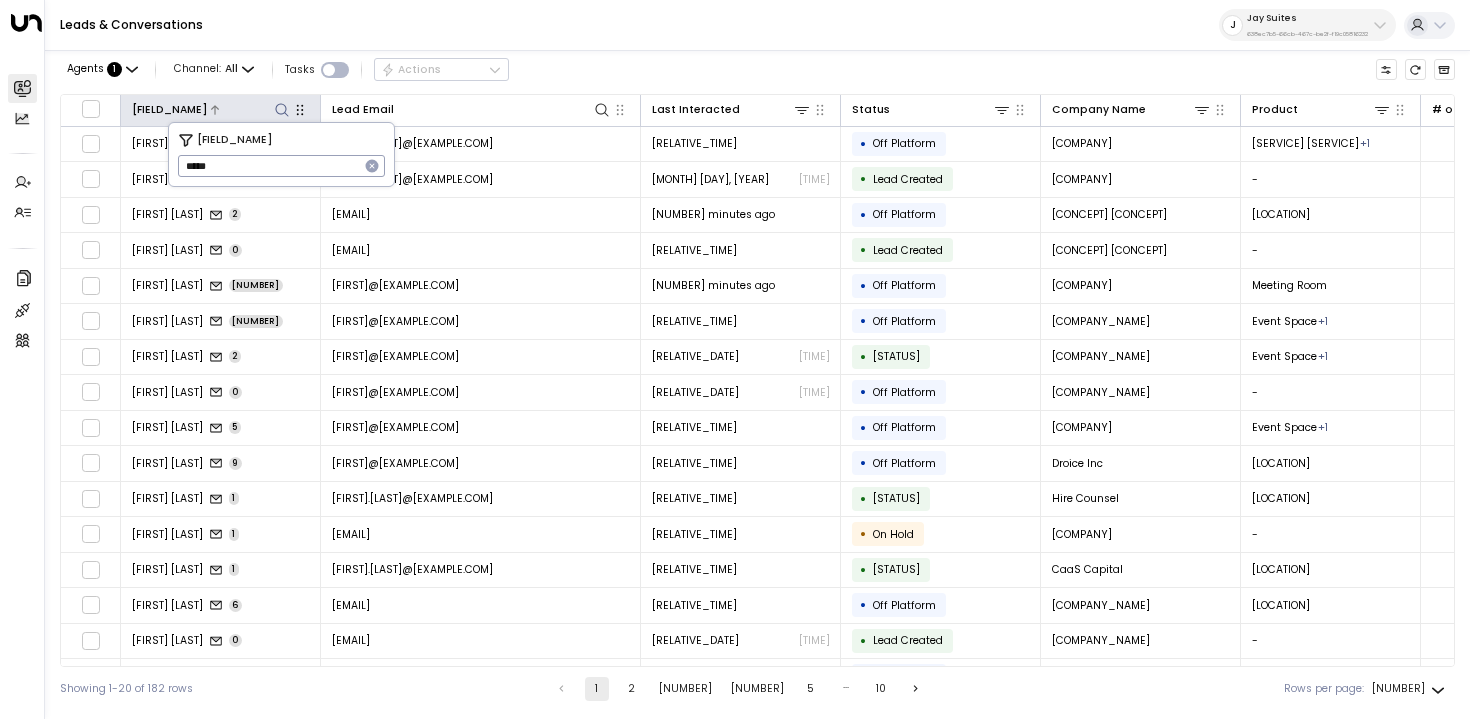 type on "*****" 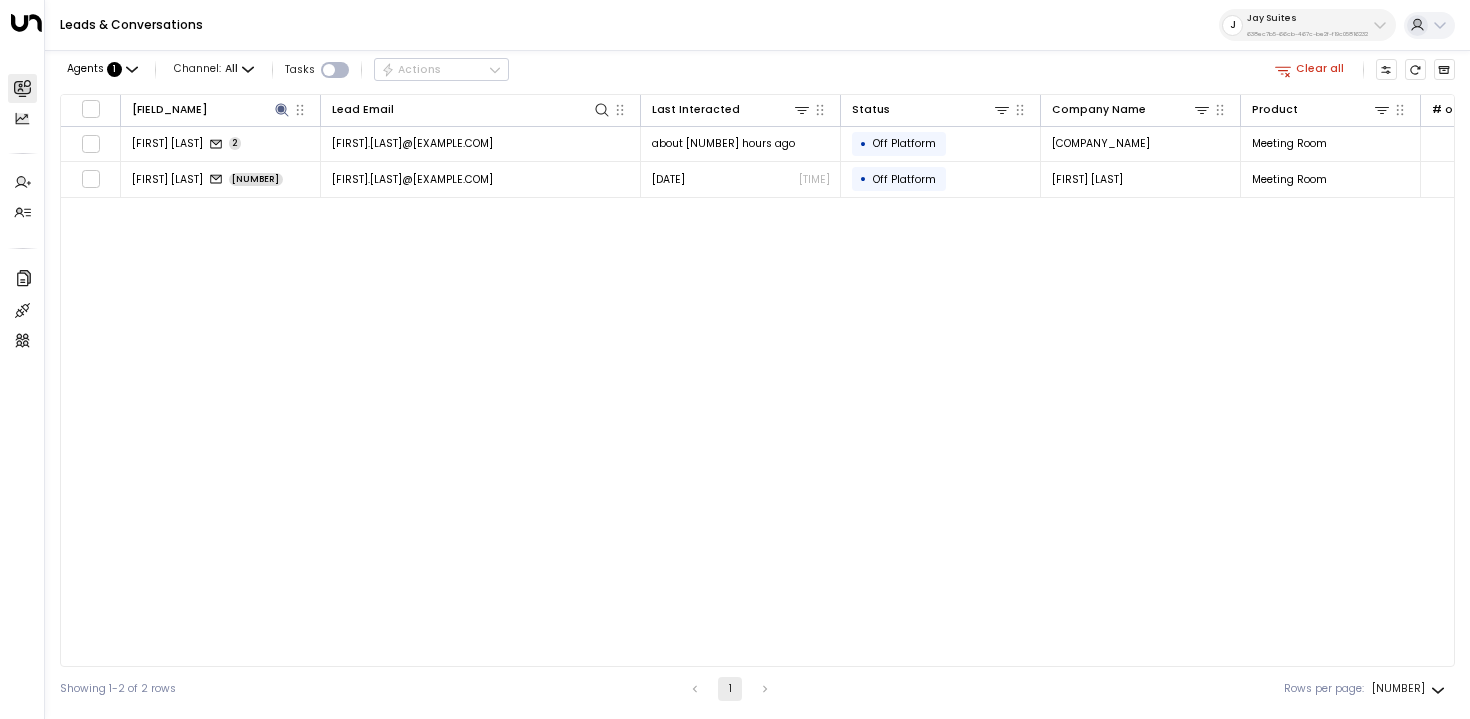 click on "Lead Name Lead Email Last Interacted Status Company Name Product # of people AI mode Trigger Phone Location Inquired At Sarah Gentile 2 sarah.gentile@standardsbg.com about 9 hours ago • Off Platform Standard New York, Inc. Meeting Room - info@jaysuites.com +12124073813 Midtown East about 9 hours ago Sarah Moon 3 sarah.moon@edelmansmithfield.com Jun 25, 2025 04:06 PM • Off Platform Edelman Smithfield Meeting Room 50-75 info@jaysuites.com +15037379796 Midtown East Jun 25, 2025 03:48 PM" at bounding box center (757, 380) 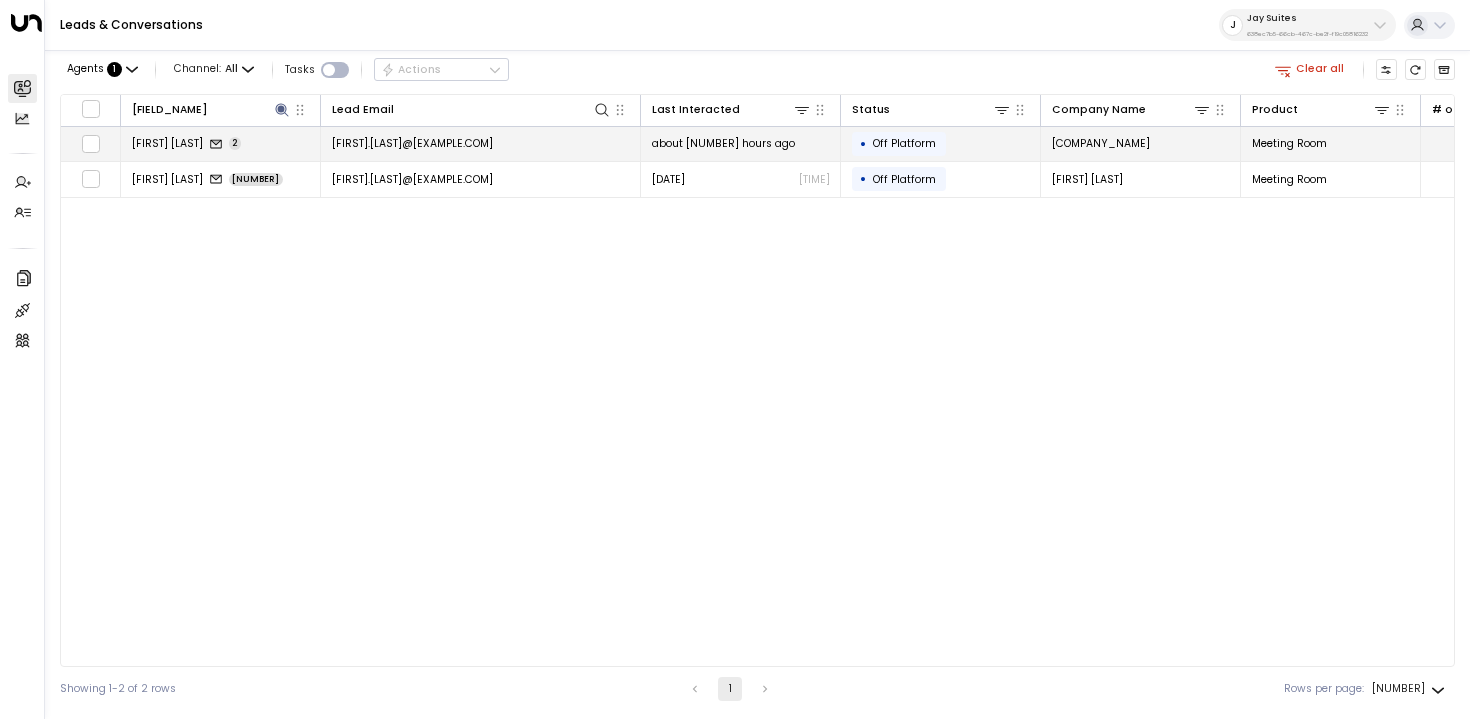 click on "Sarah Gentile 2" at bounding box center [221, 144] 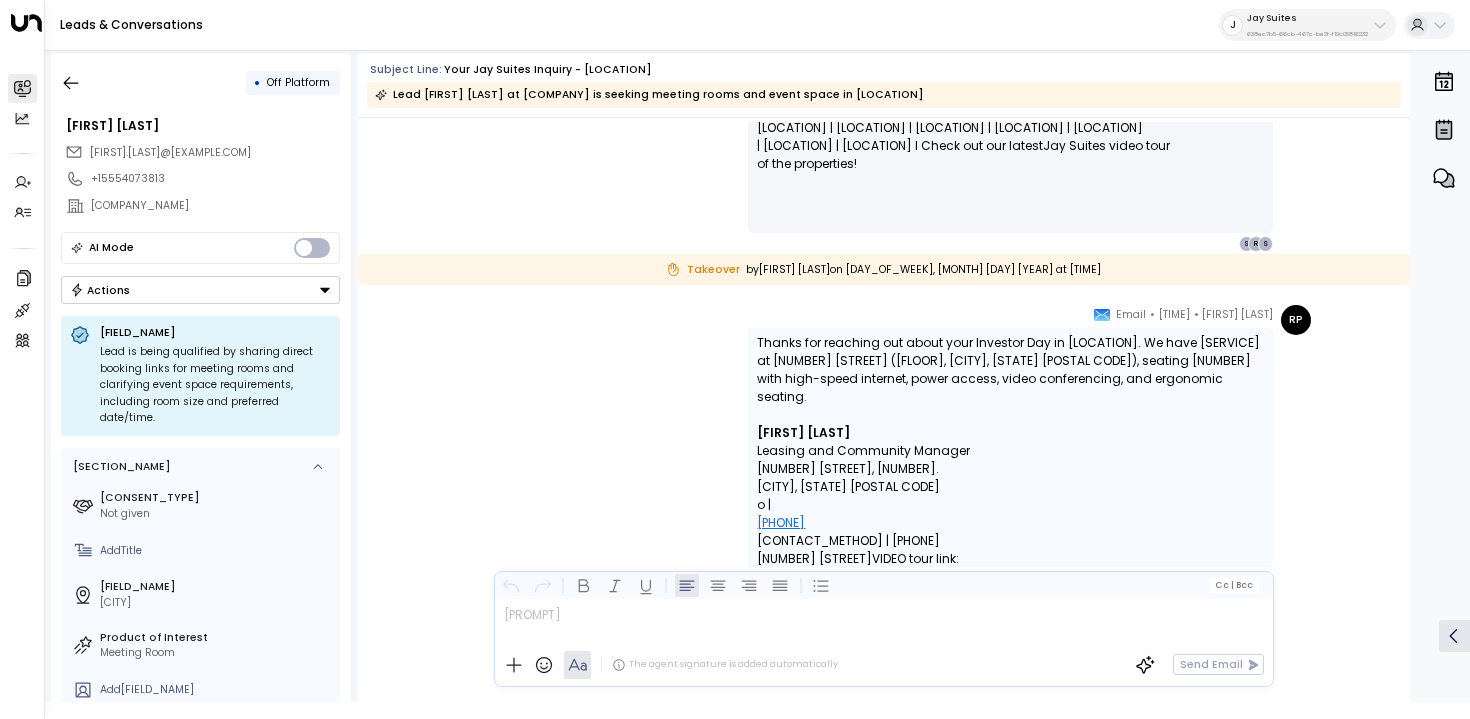 scroll, scrollTop: 1502, scrollLeft: 0, axis: vertical 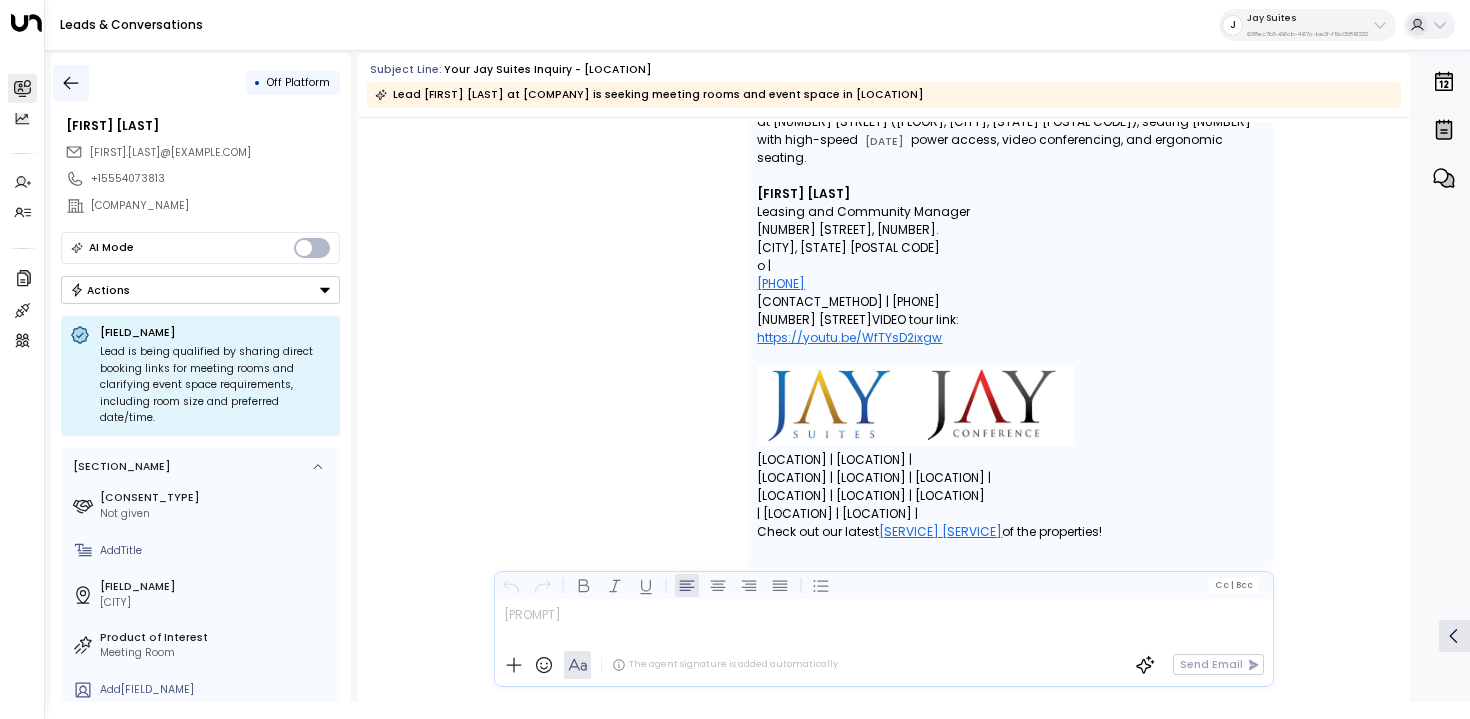 click at bounding box center [71, 83] 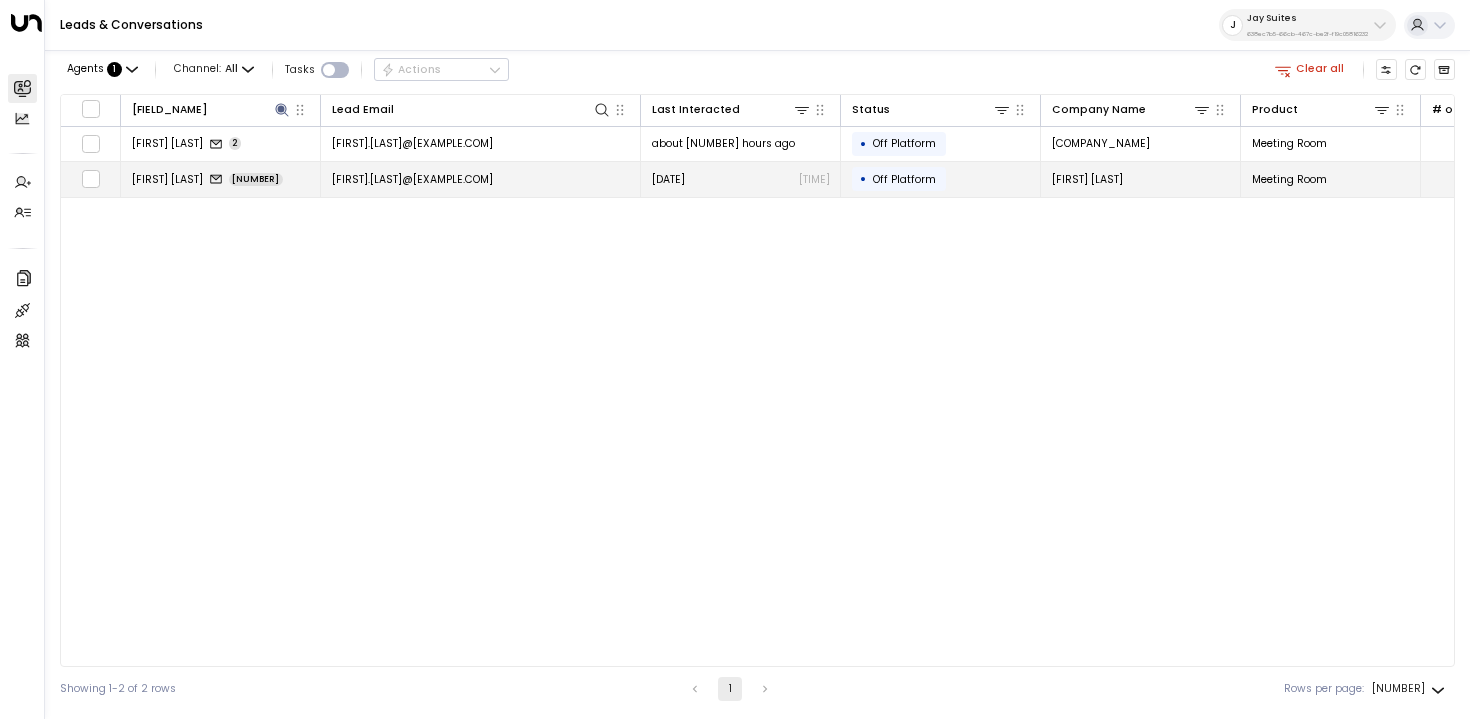 click on "Sarah Moon 3" at bounding box center [221, 179] 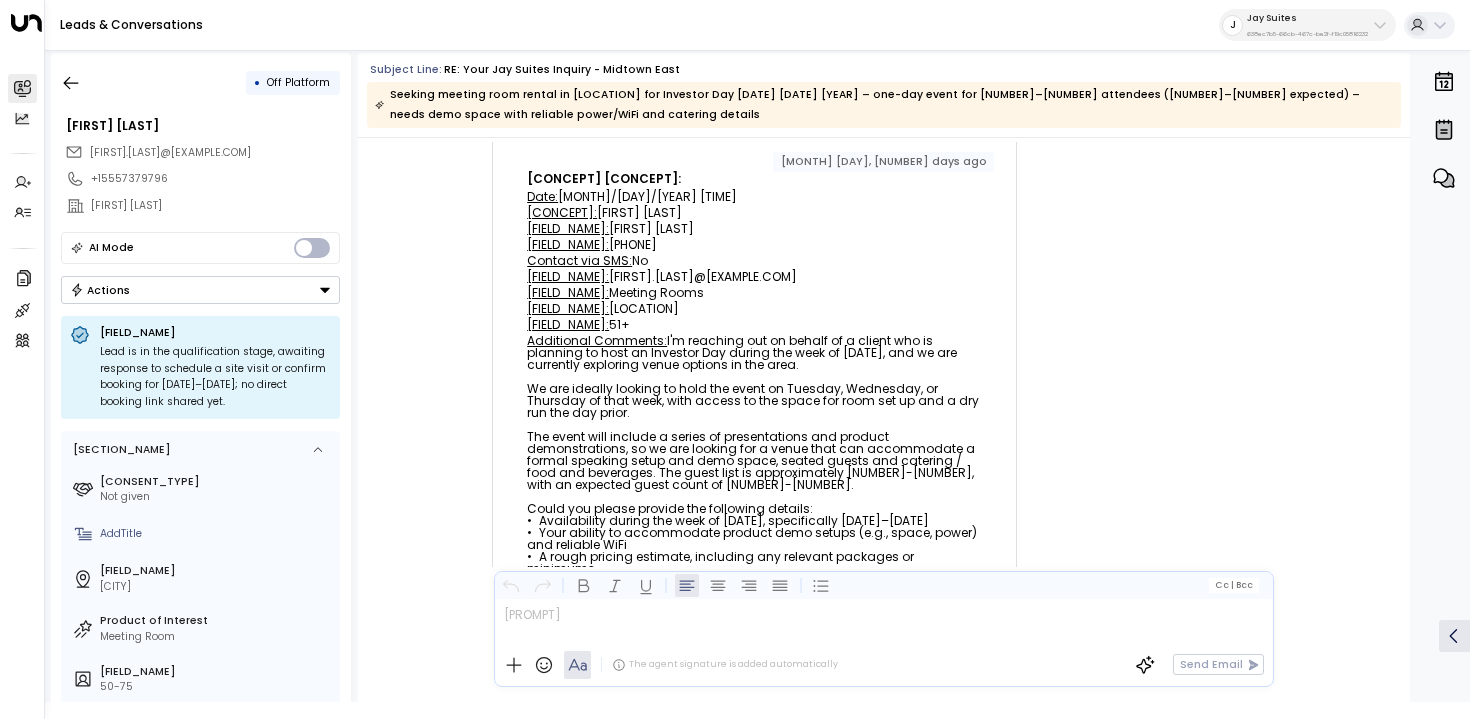 scroll, scrollTop: 1783, scrollLeft: 0, axis: vertical 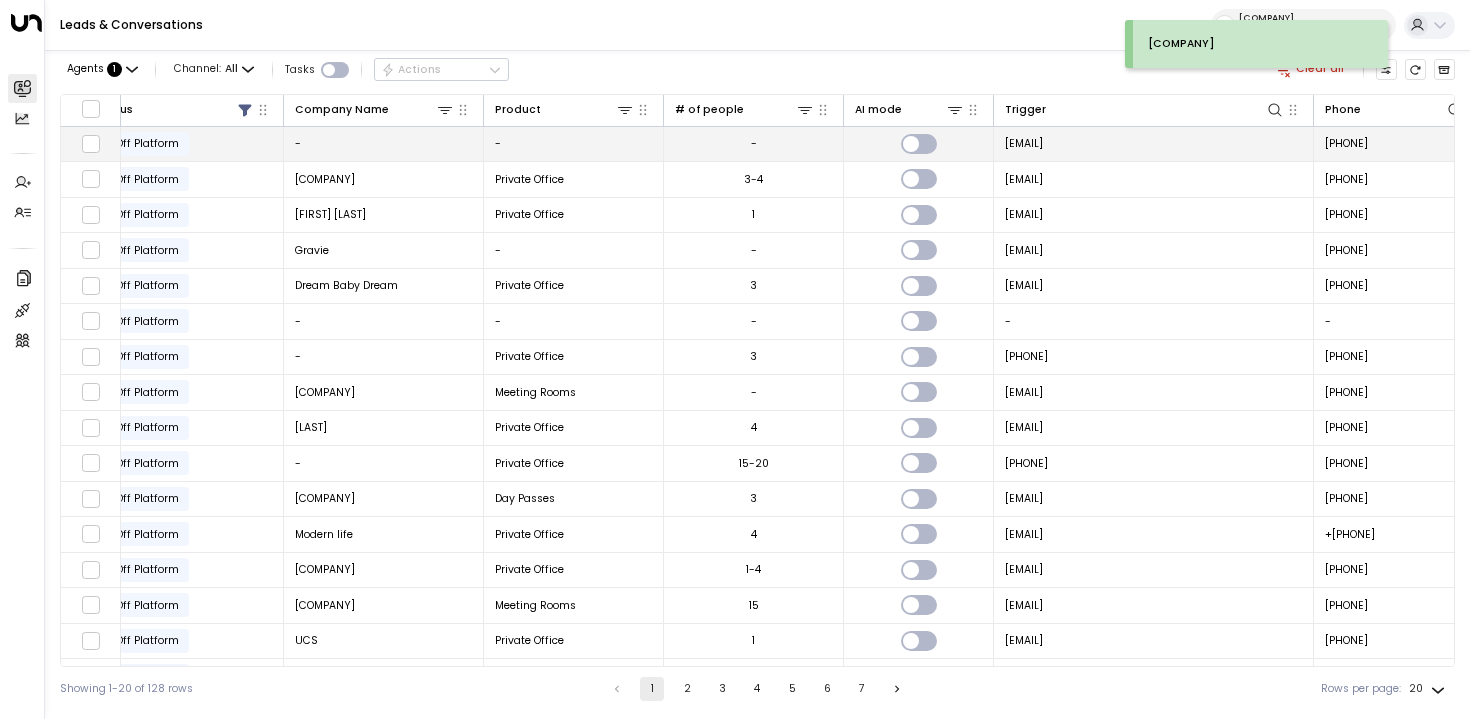 click on "-" at bounding box center (754, 144) 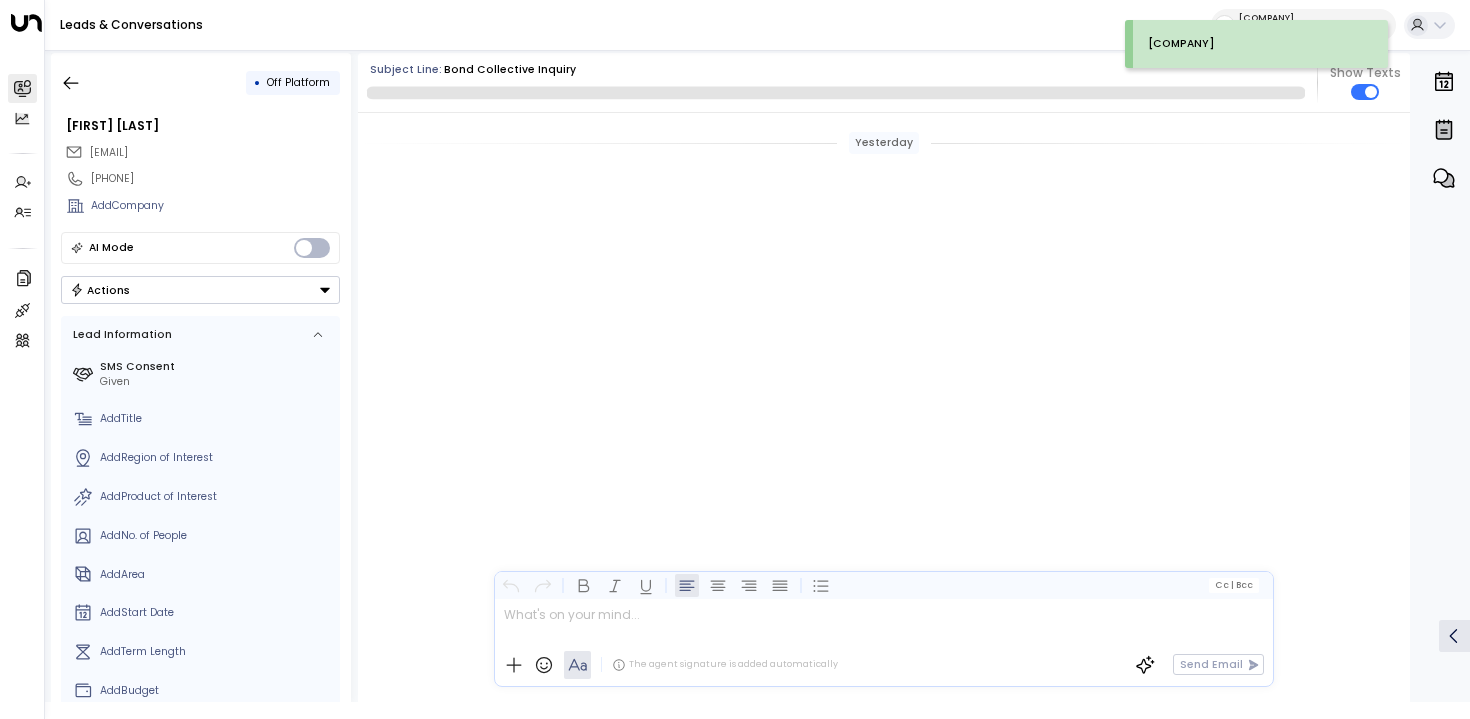 scroll, scrollTop: 2407, scrollLeft: 0, axis: vertical 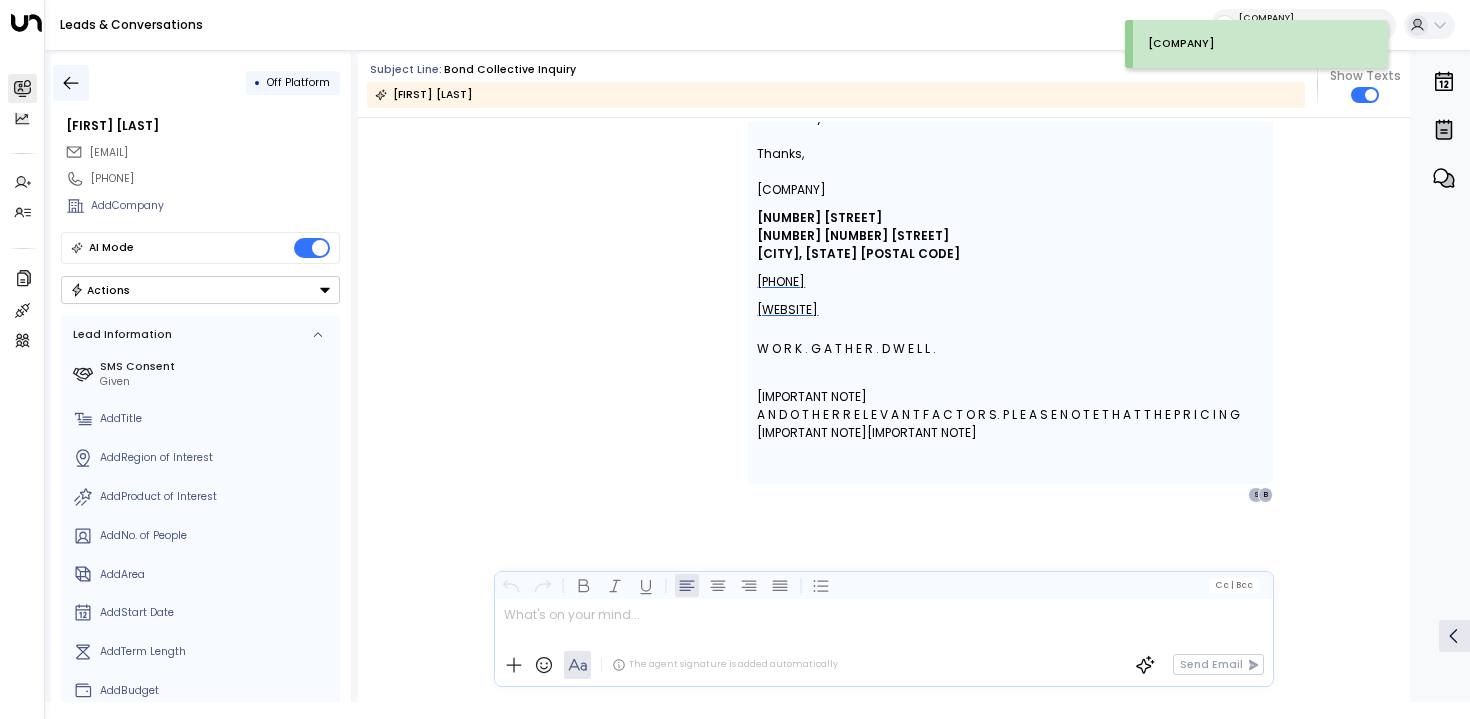 click at bounding box center (71, 83) 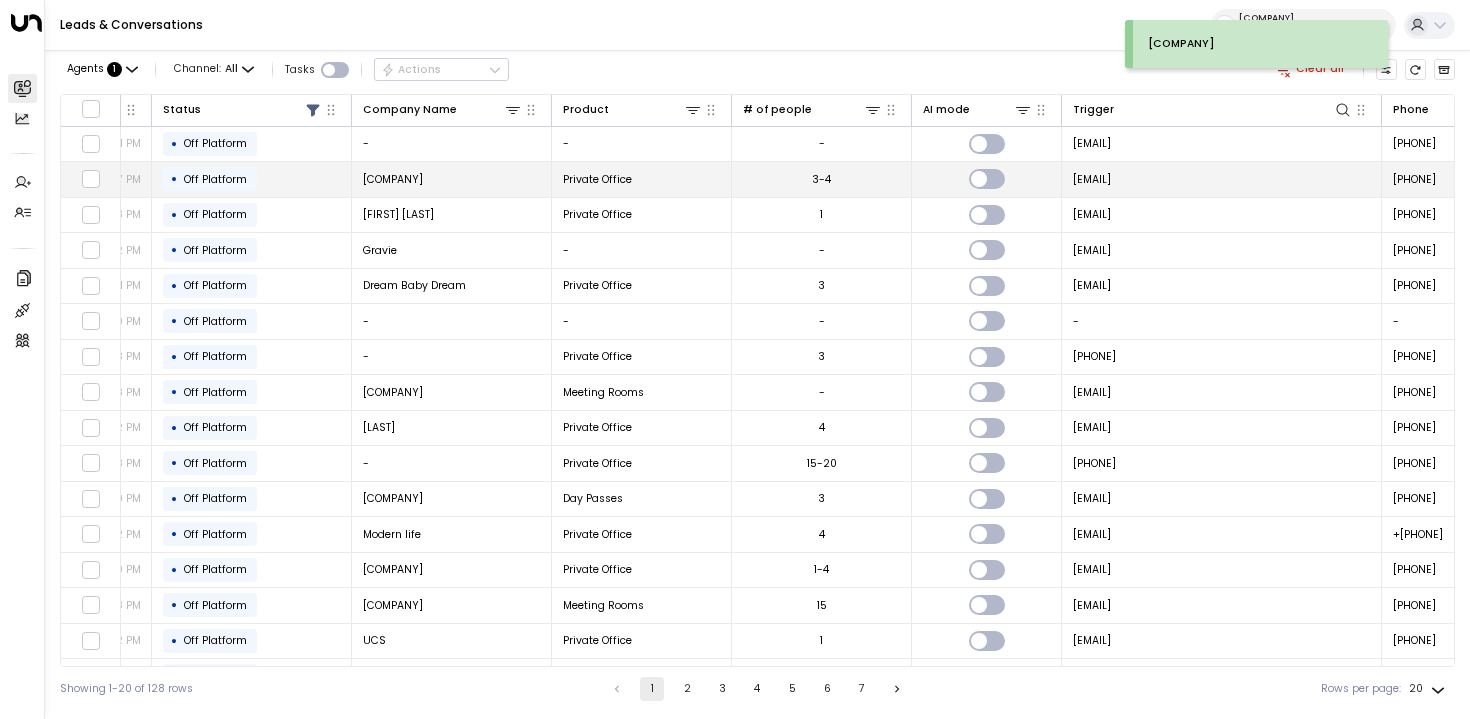 scroll, scrollTop: 0, scrollLeft: 1201, axis: horizontal 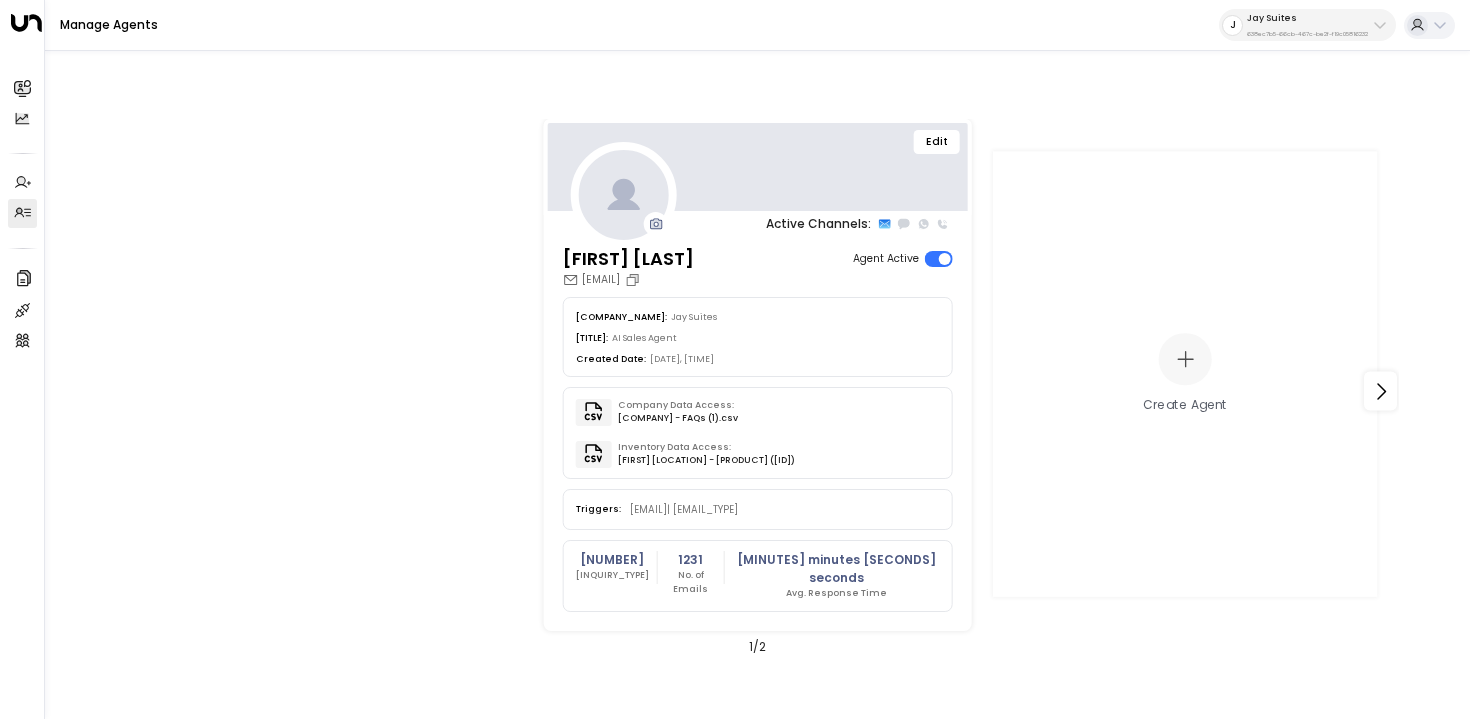 click on "Edit" at bounding box center [937, 142] 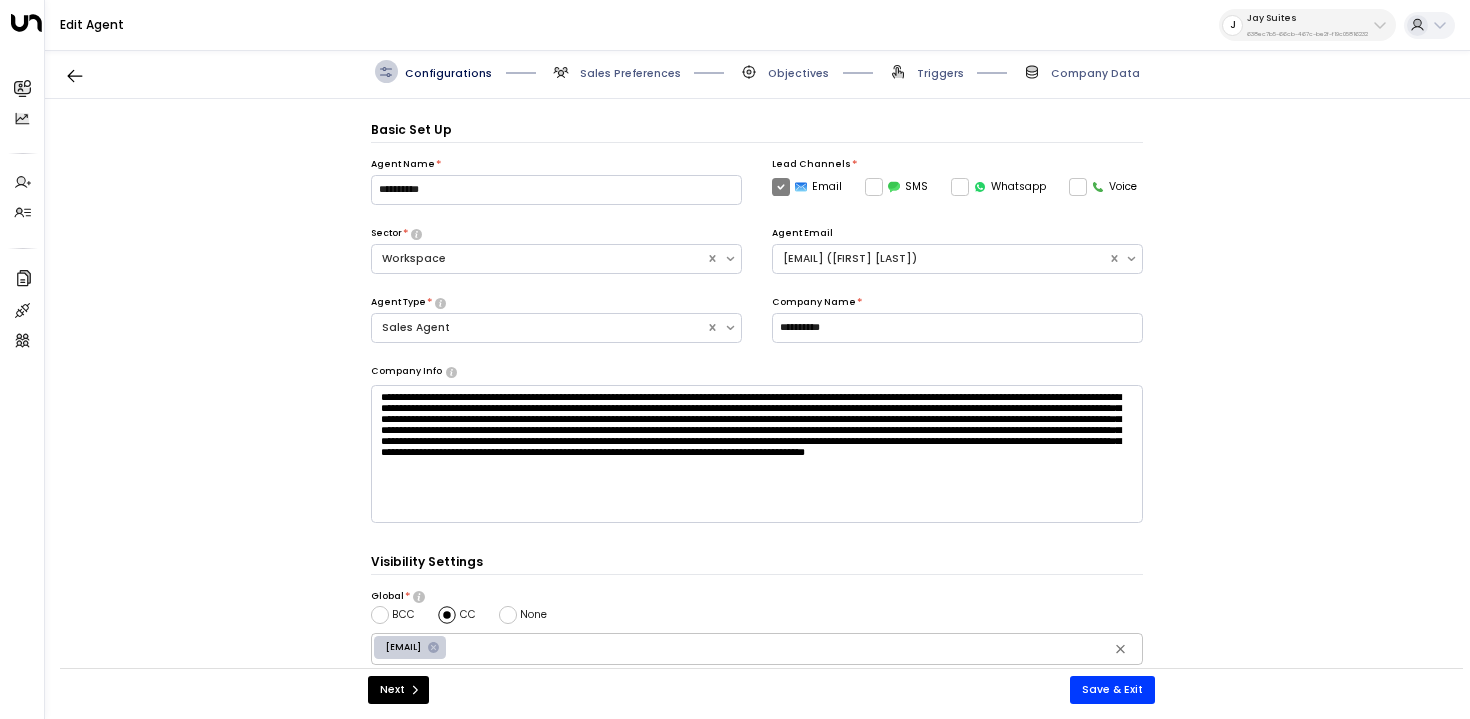 scroll, scrollTop: 22, scrollLeft: 0, axis: vertical 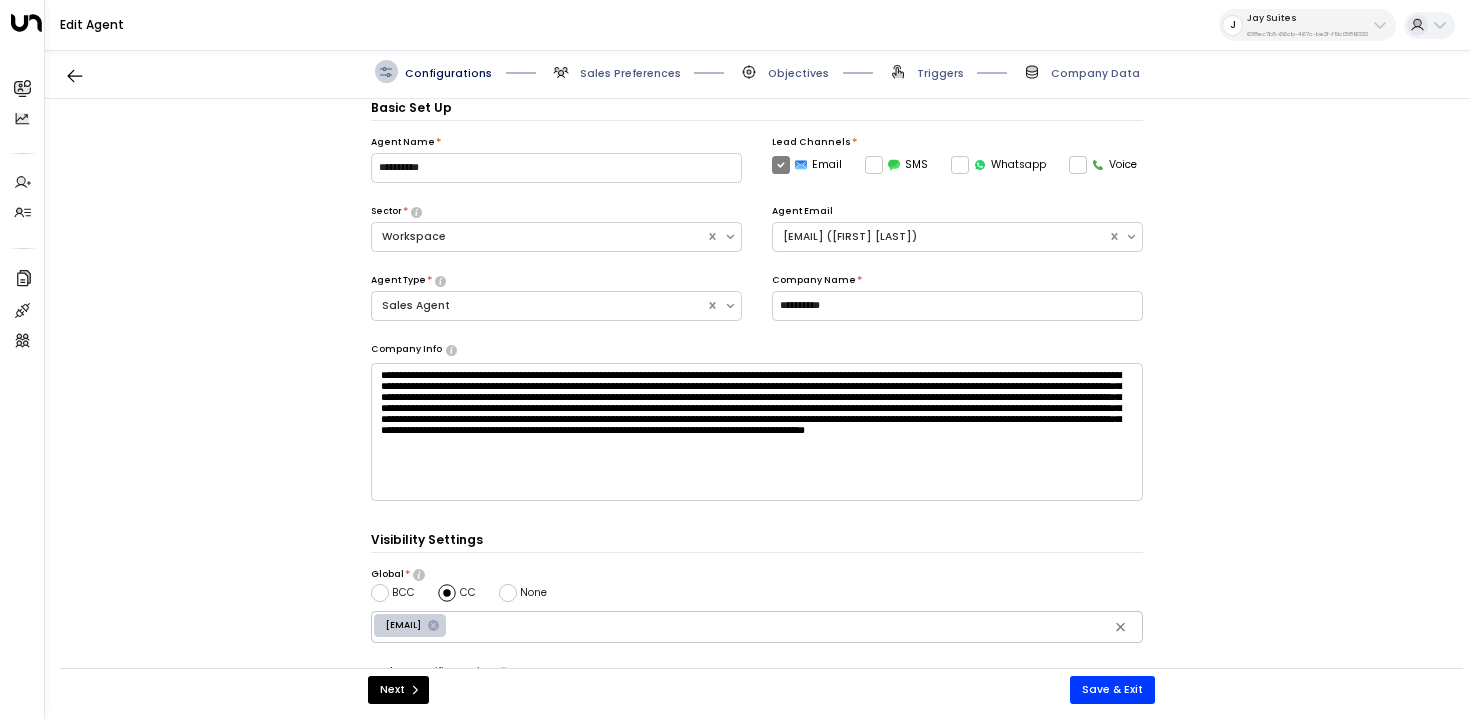 click on "Configurations Sales Preferences Objectives Triggers Company Data" at bounding box center [757, 72] 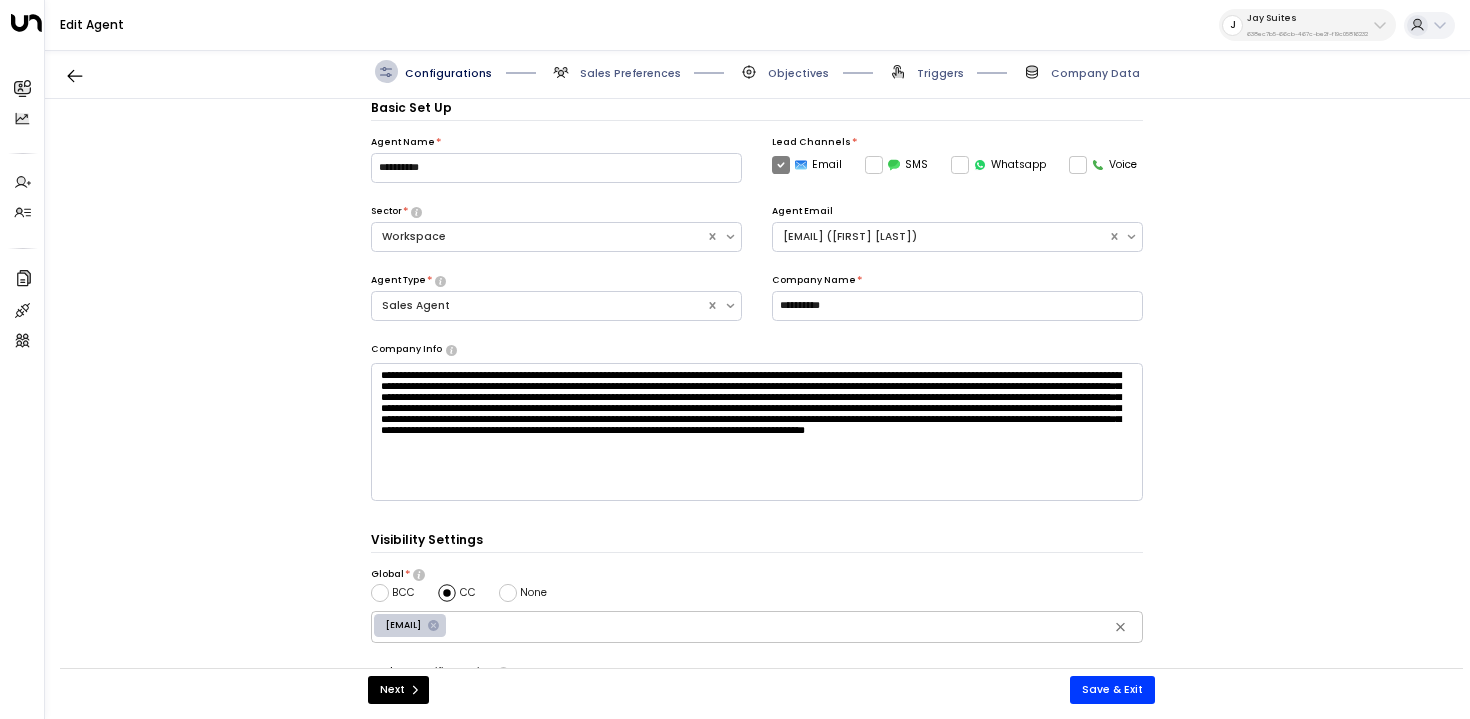 click on "Sales Preferences" at bounding box center (630, 73) 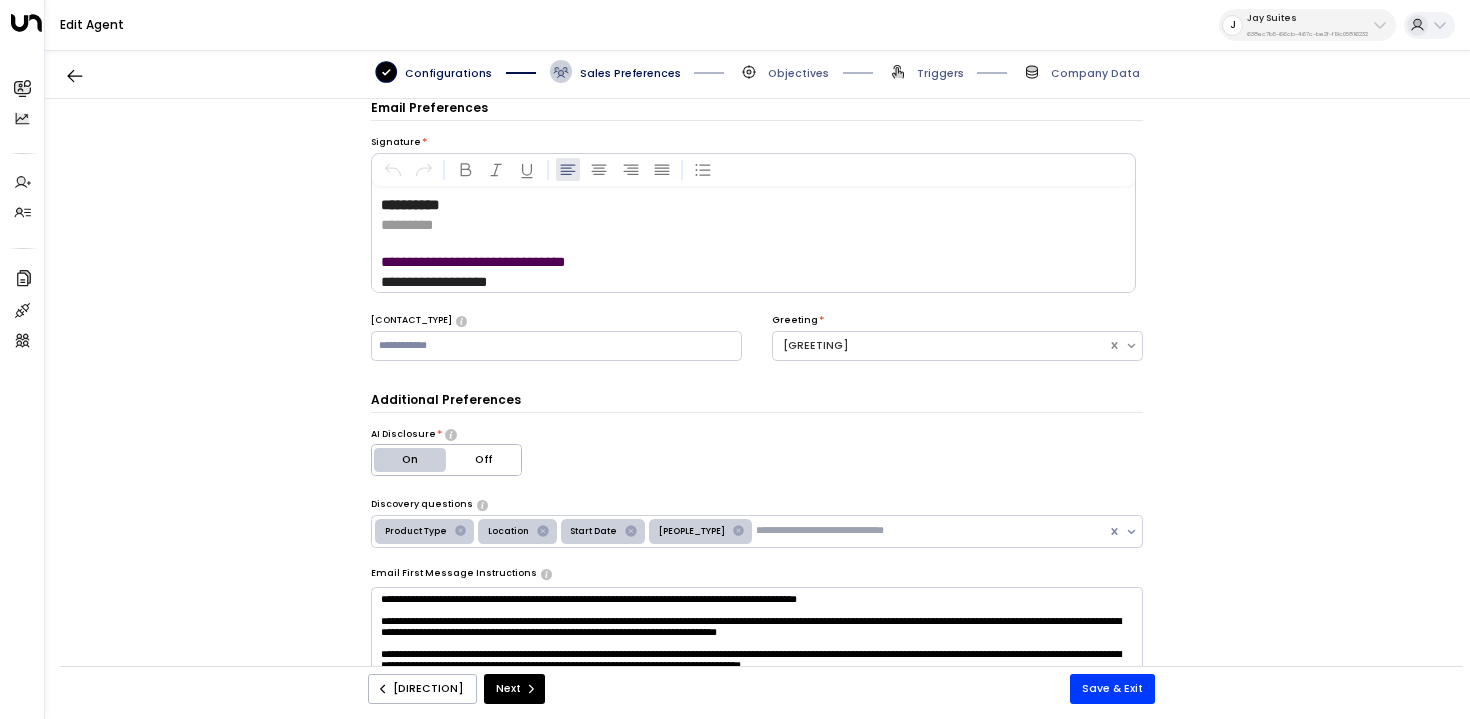 scroll, scrollTop: 197, scrollLeft: 0, axis: vertical 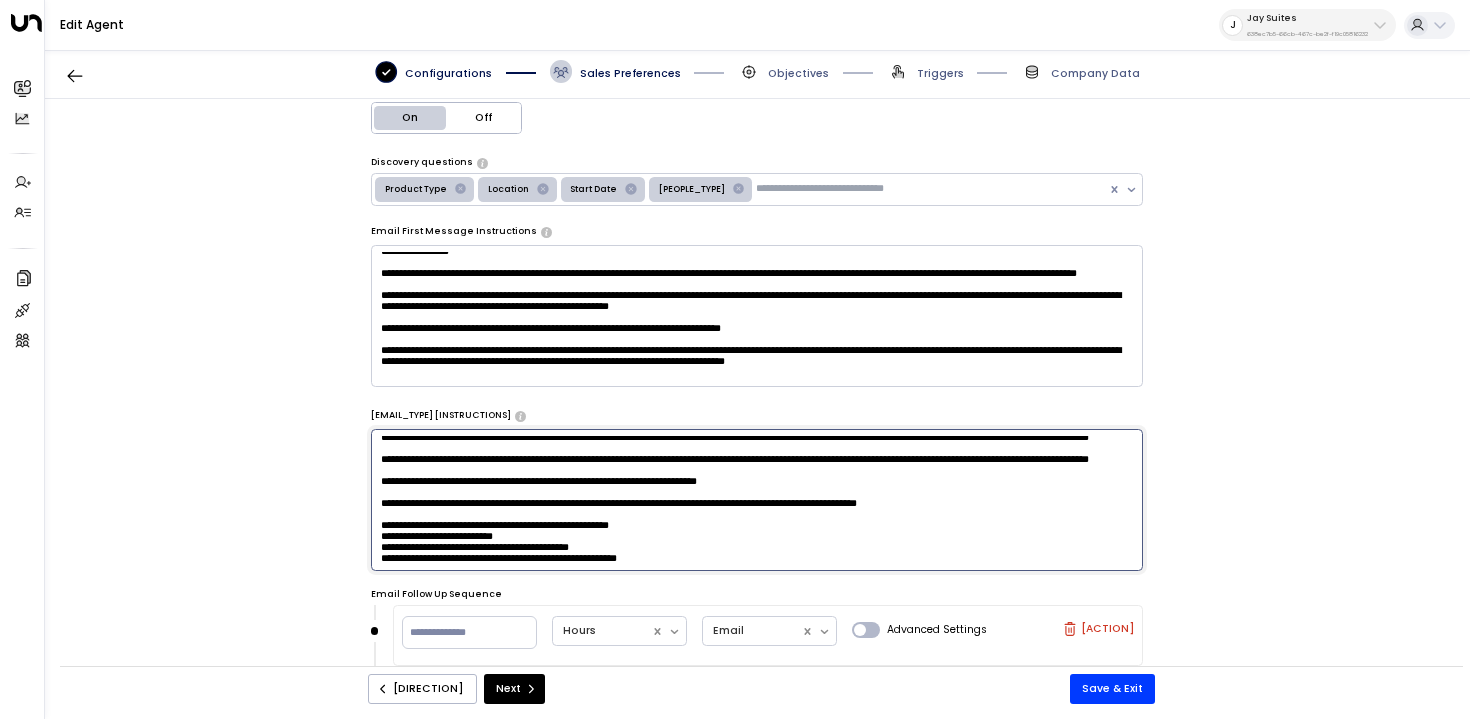 click at bounding box center (757, 500) 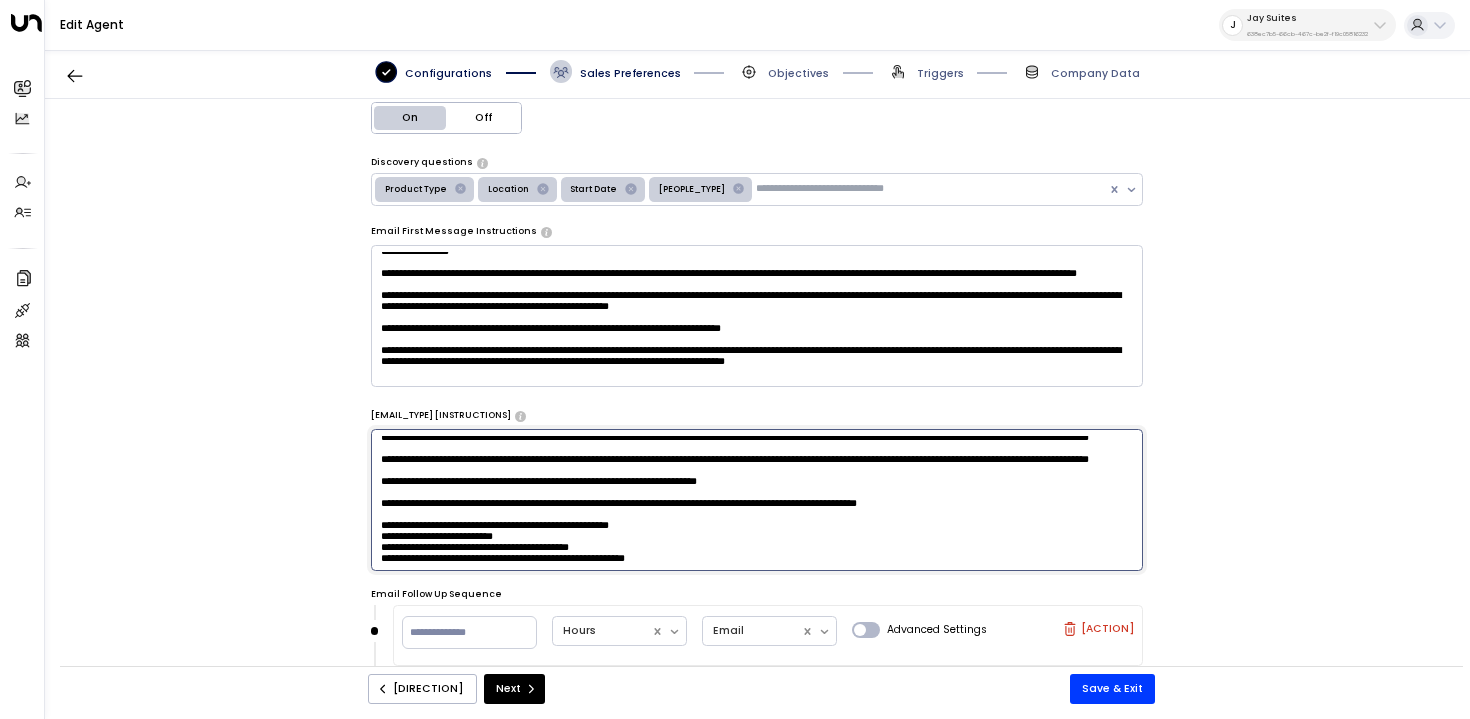 click at bounding box center [757, 500] 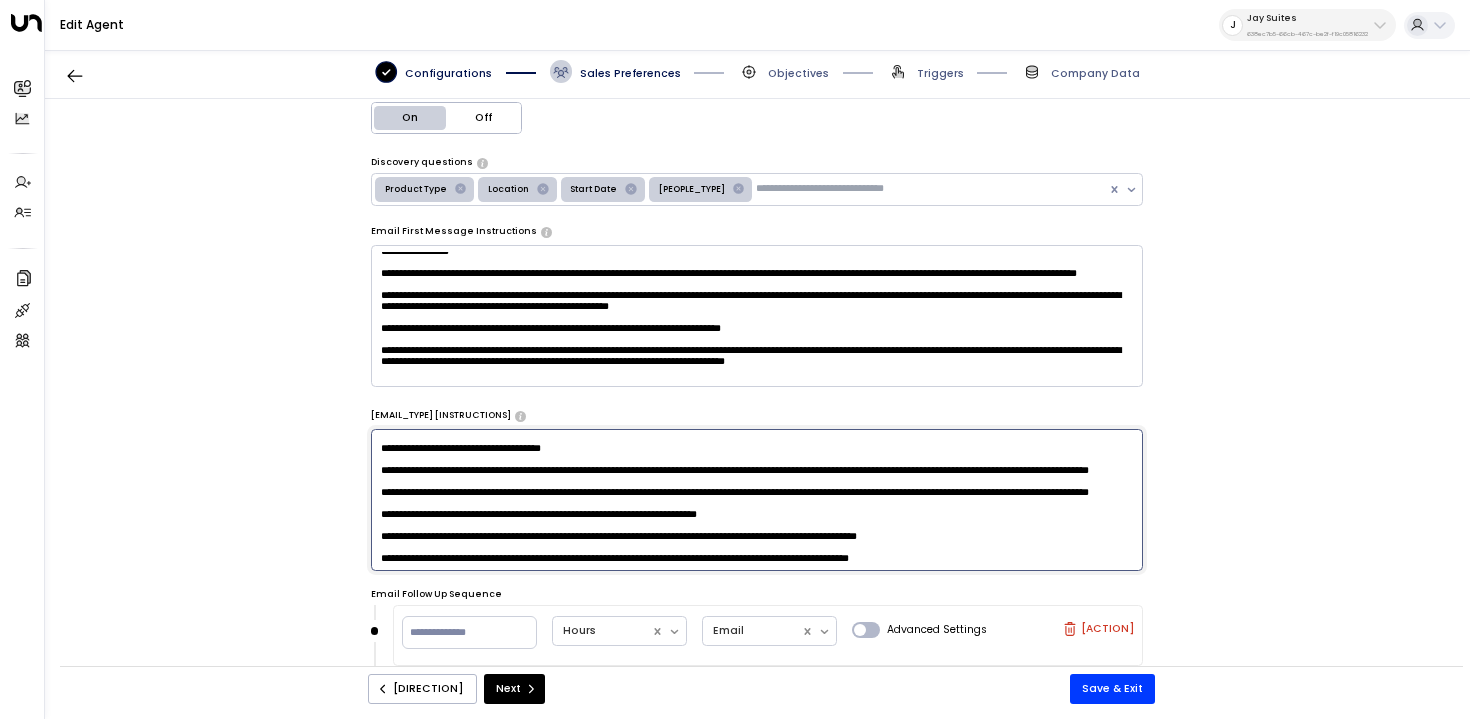scroll, scrollTop: 1484, scrollLeft: 0, axis: vertical 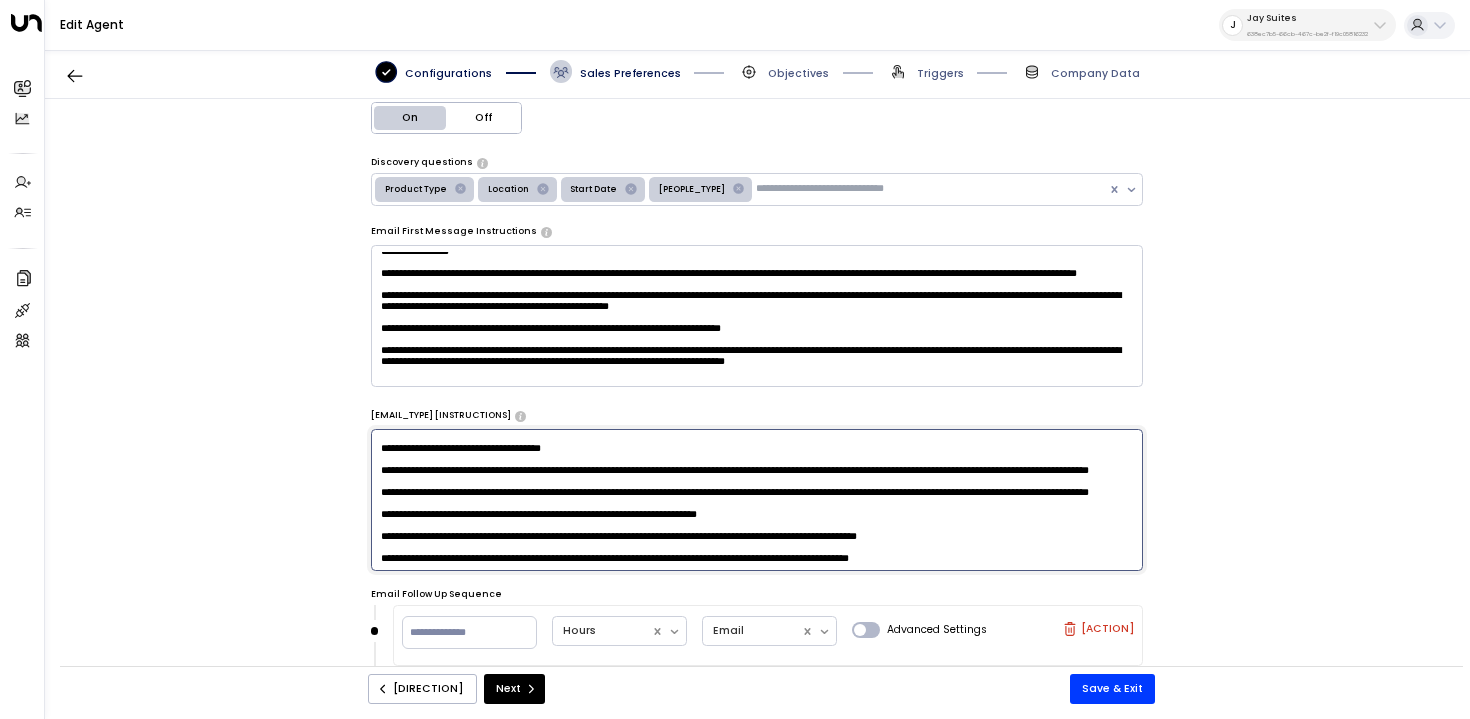 click at bounding box center (757, 500) 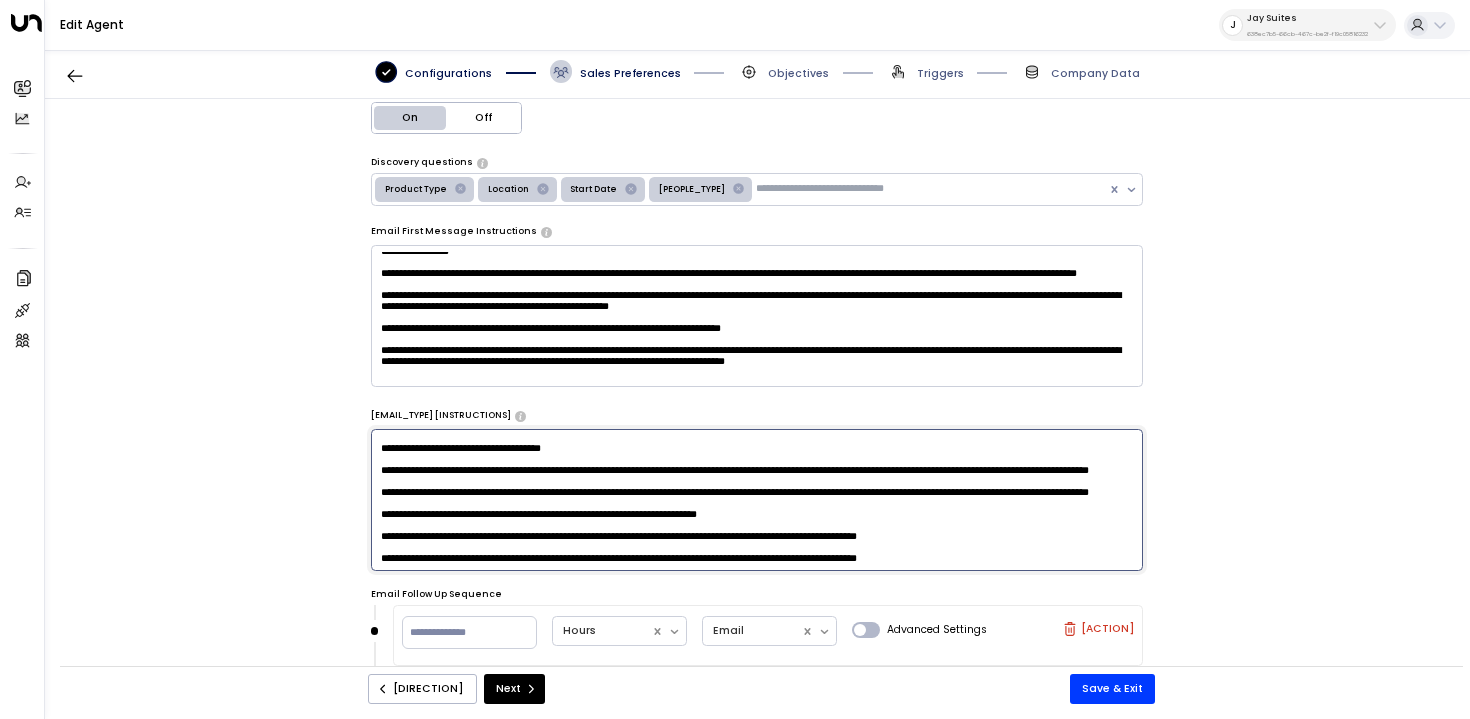 scroll, scrollTop: 1515, scrollLeft: 0, axis: vertical 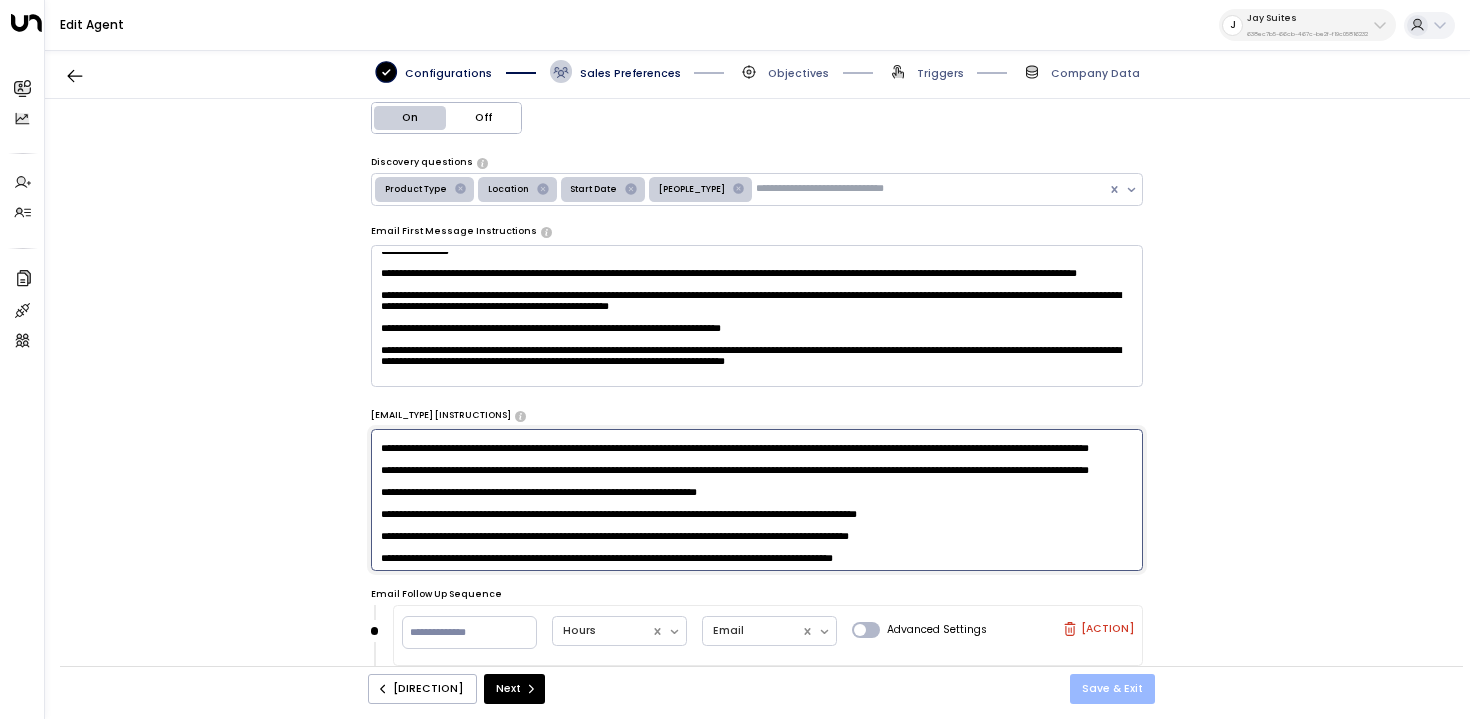 type on "**********" 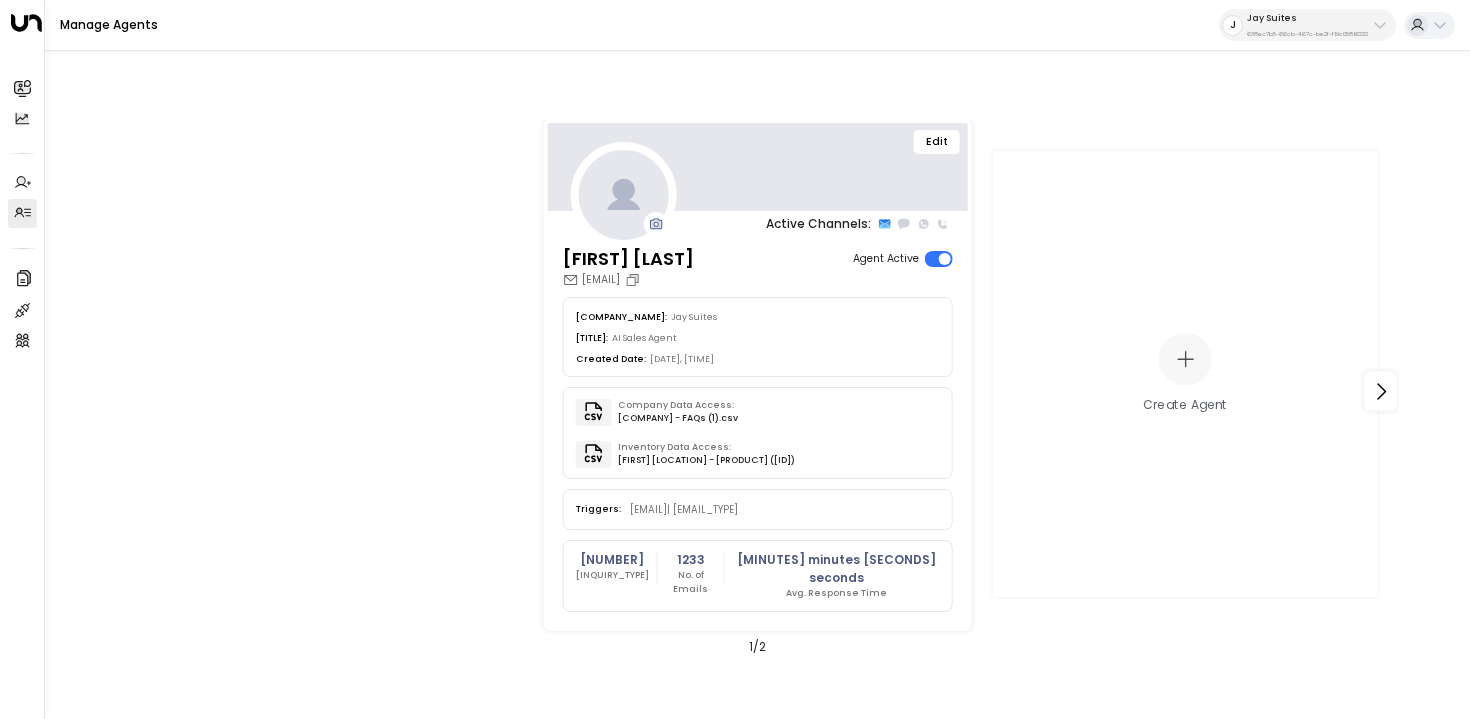 click on "638ec7b5-66cb-467c-be2f-f19c05816232" at bounding box center [1307, 34] 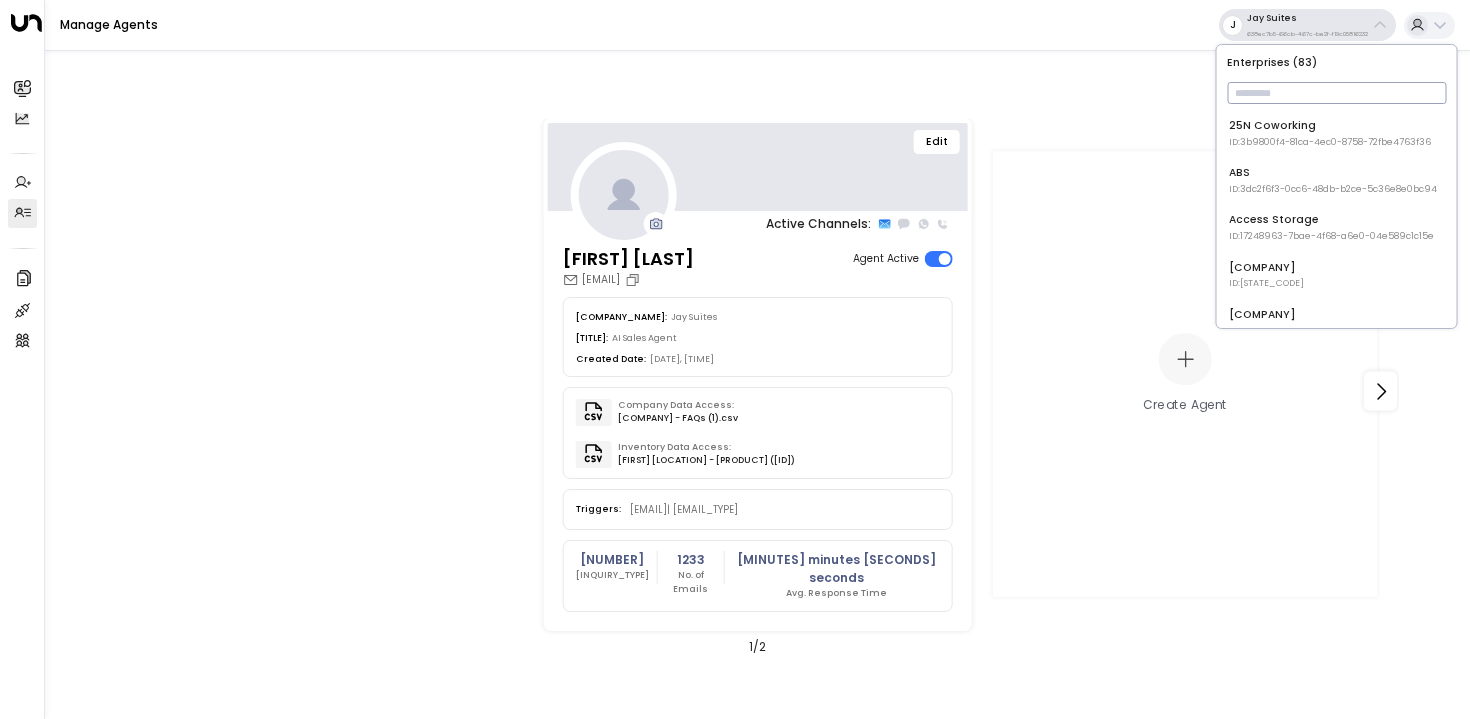click at bounding box center [1336, 93] 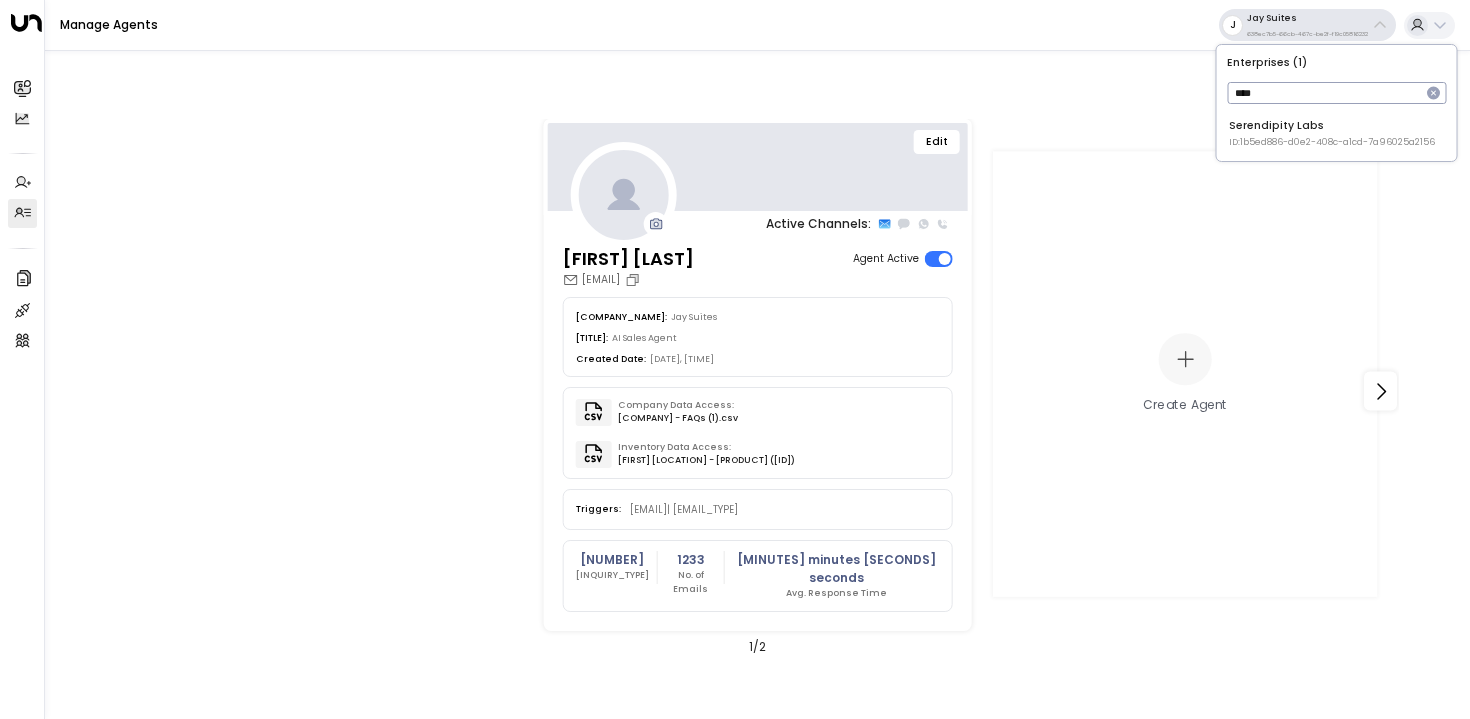 type on "****" 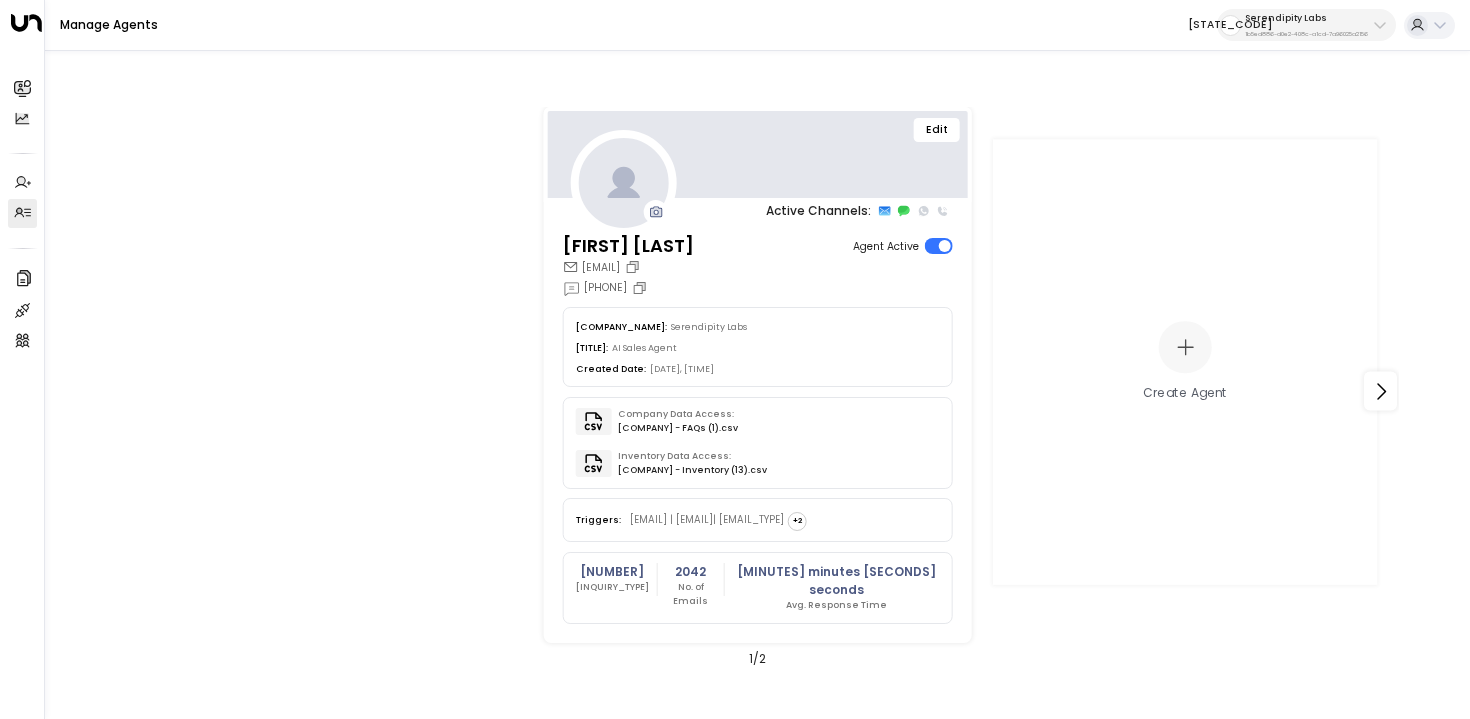 click on "Edit" at bounding box center [937, 130] 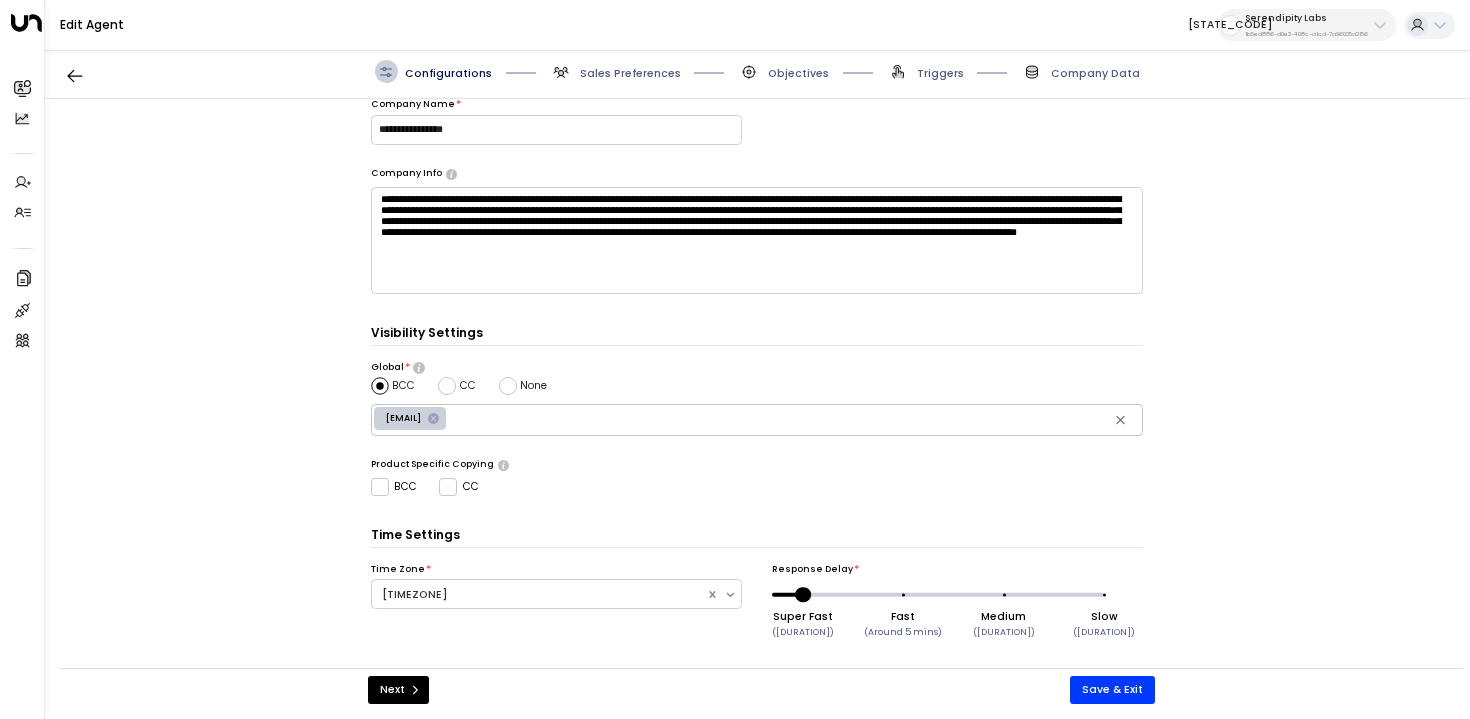 click on "Sales Preferences" at bounding box center [630, 73] 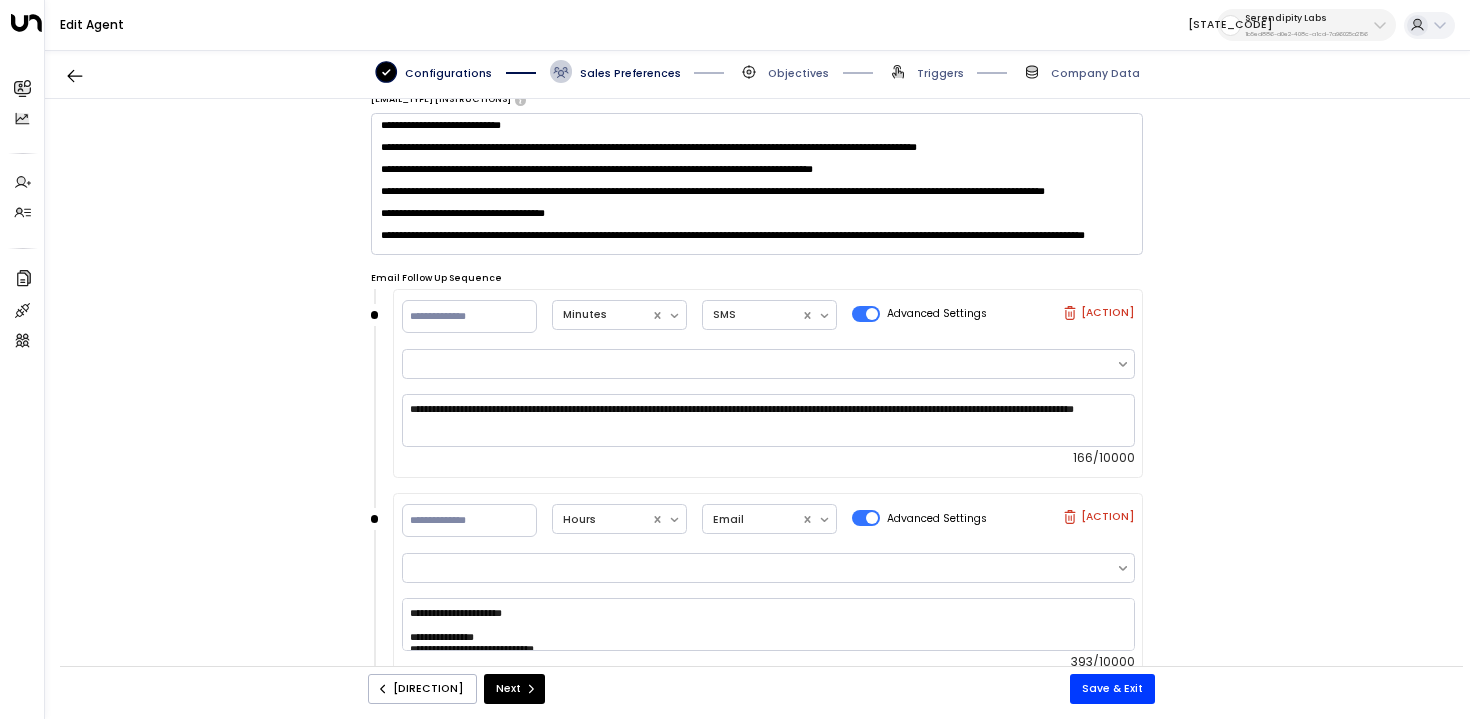 scroll, scrollTop: 434, scrollLeft: 0, axis: vertical 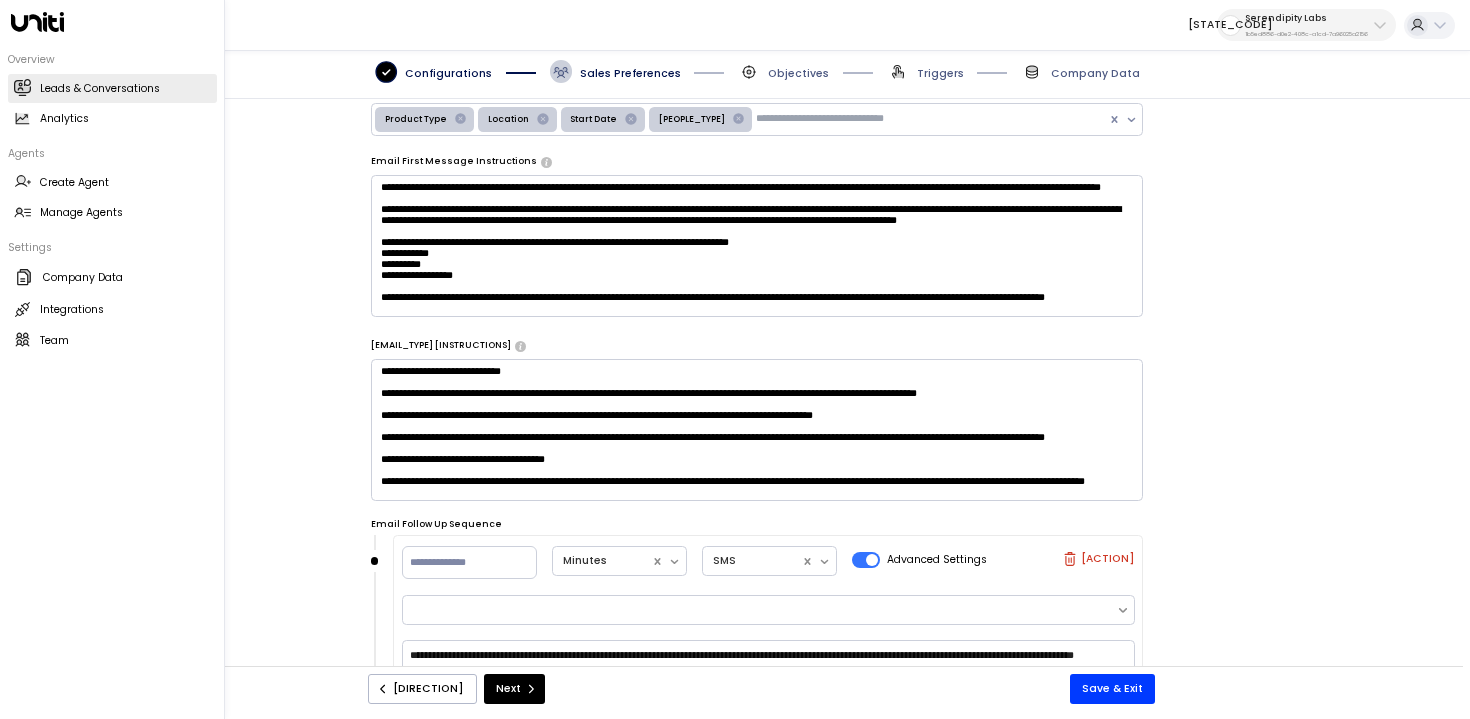 click at bounding box center [22, 87] 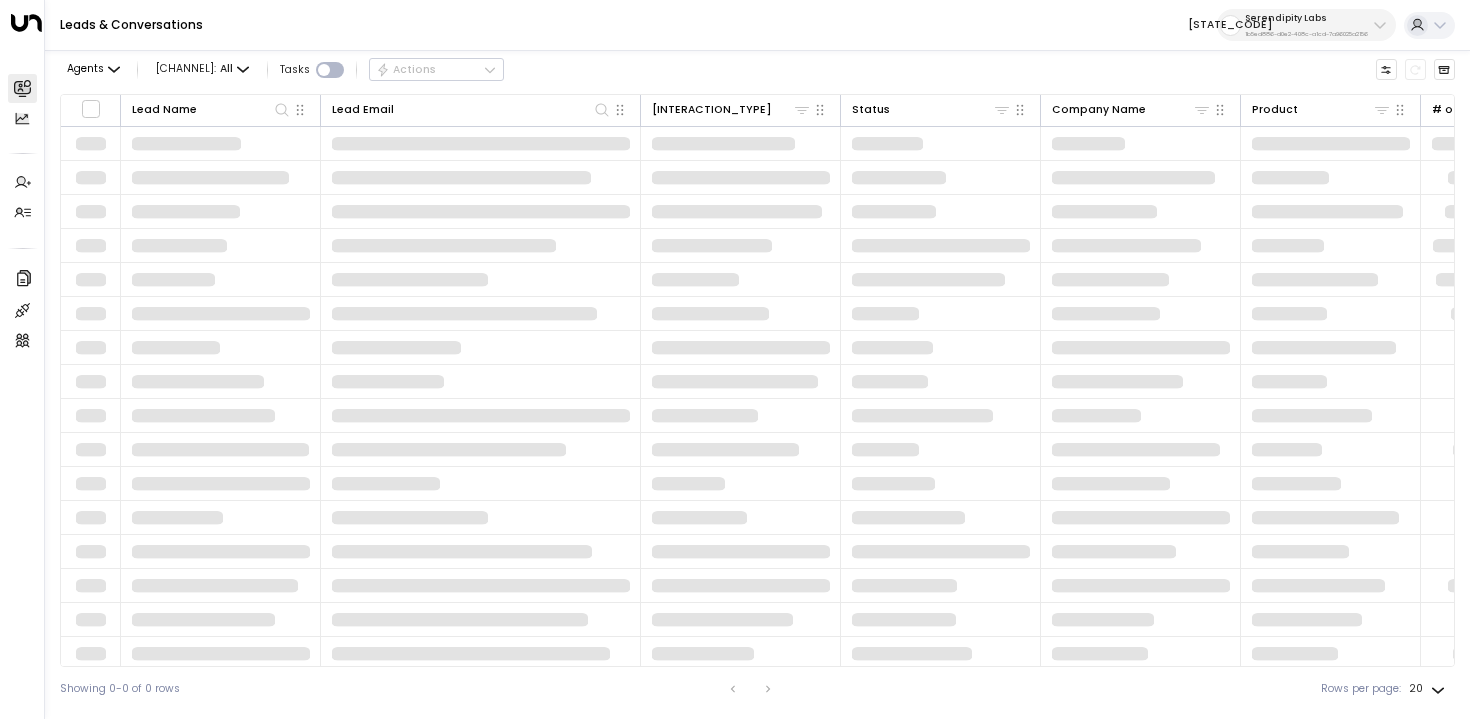 click on "Serendipity Labs 1b5ed886-d0e2-408c-a1cd-7a96025a2156" at bounding box center (1306, 25) 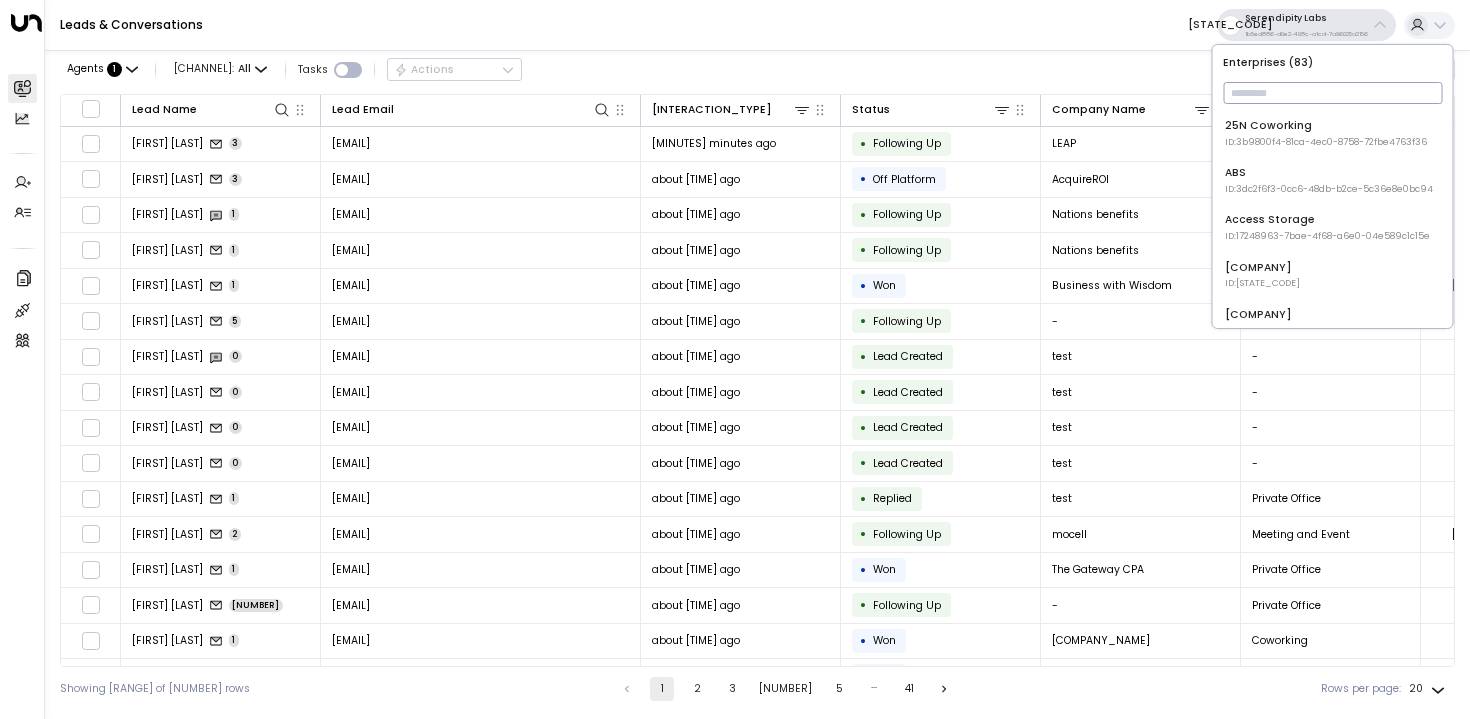 click at bounding box center [1332, 93] 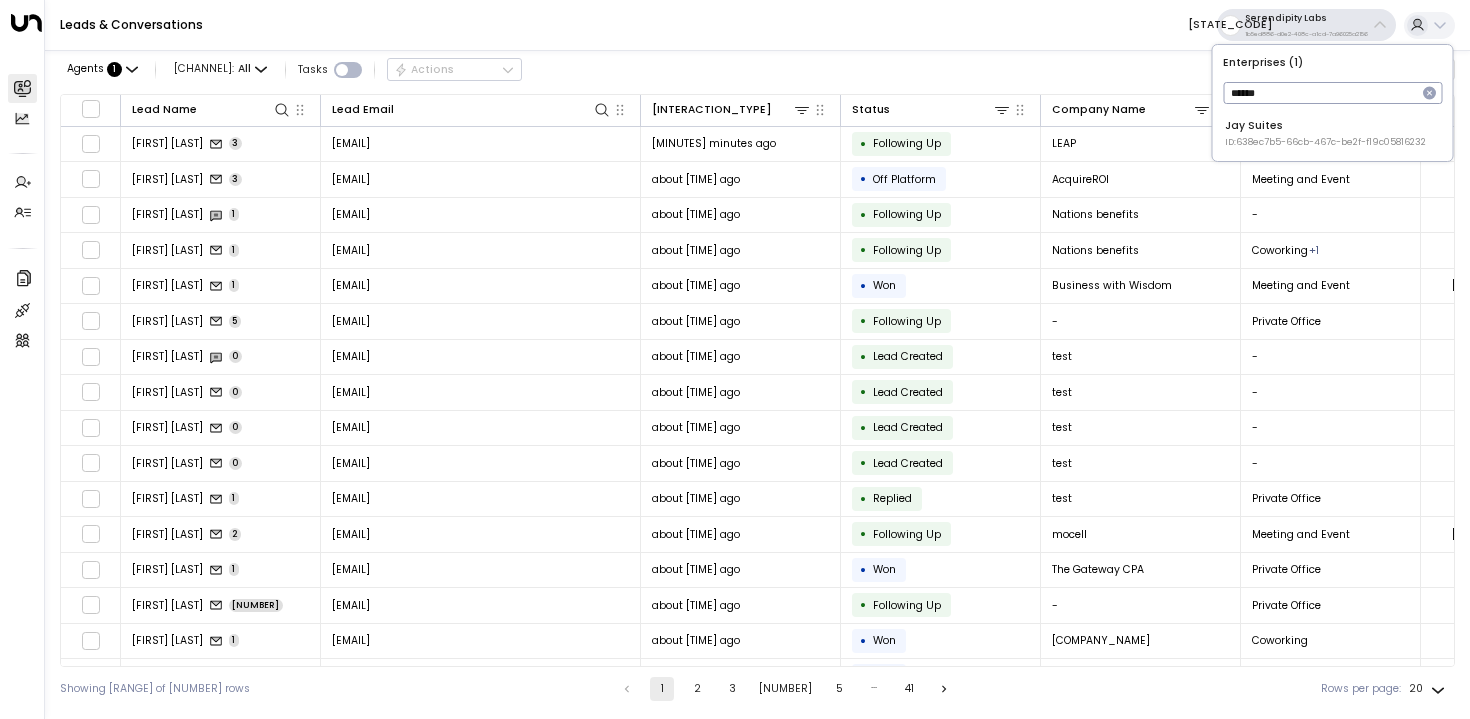 type on "******" 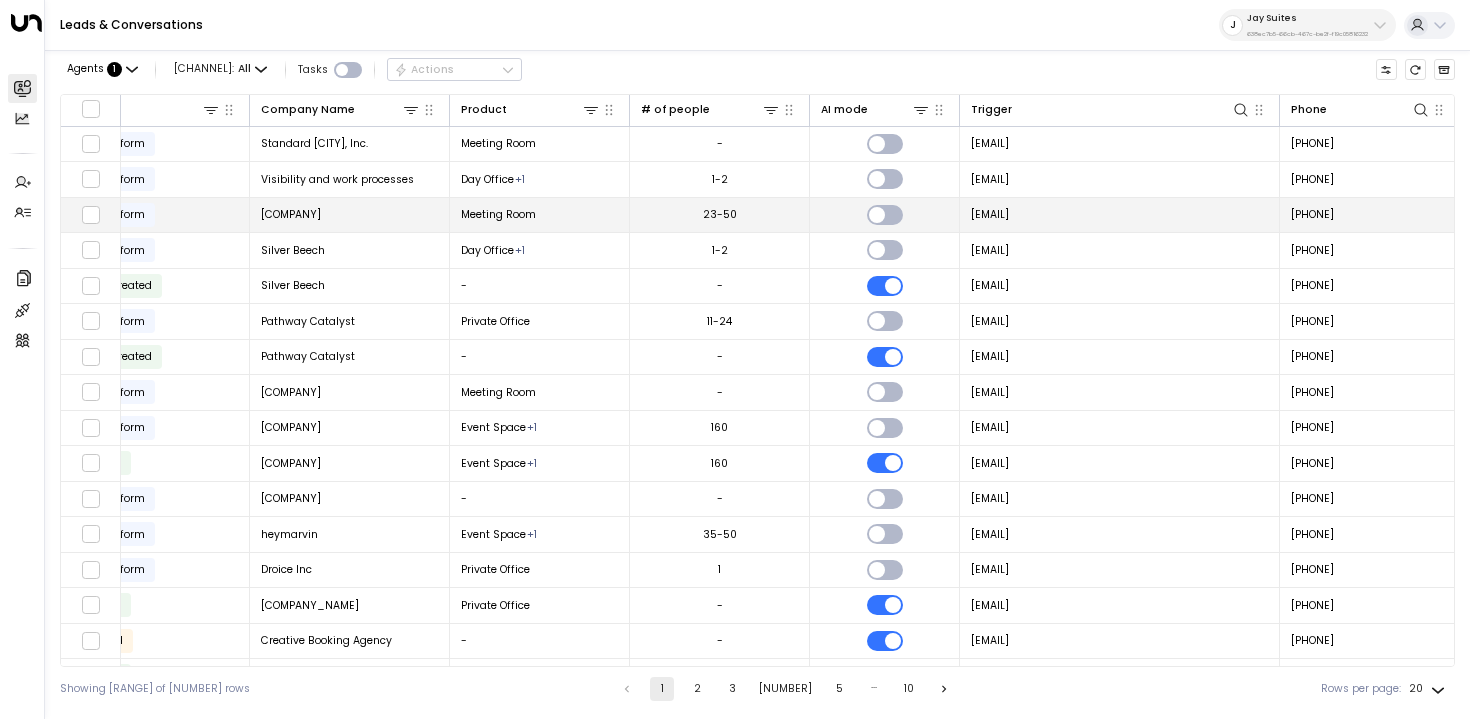scroll, scrollTop: 0, scrollLeft: 1201, axis: horizontal 